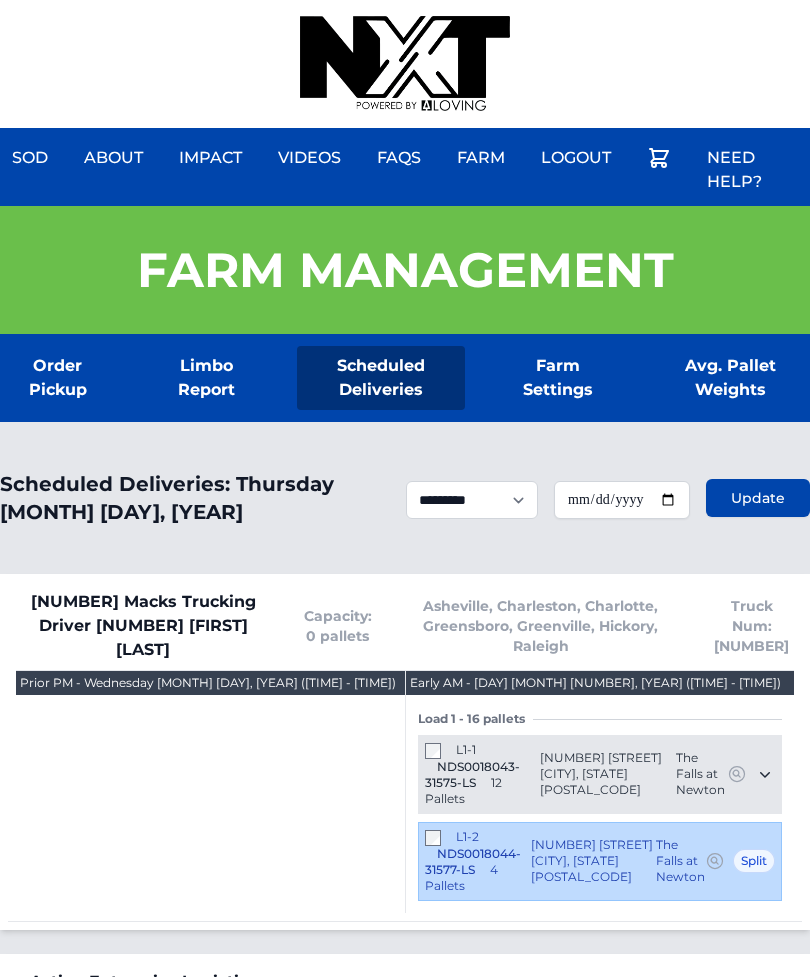 scroll, scrollTop: 0, scrollLeft: 0, axis: both 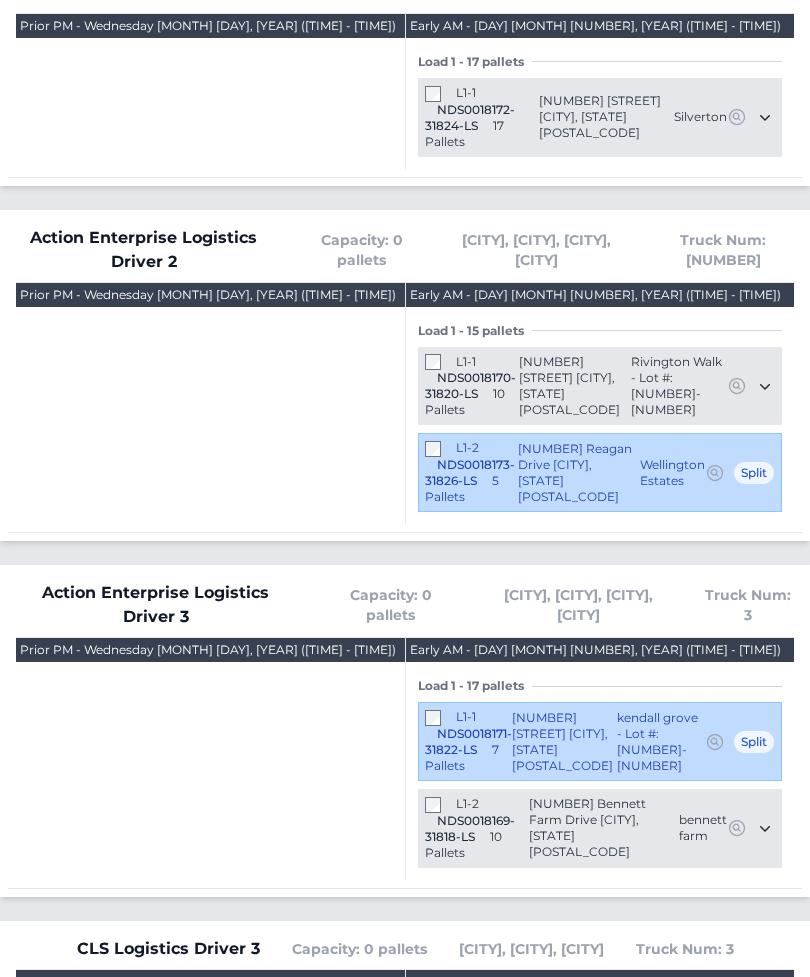 click on "Prior PM - Wednesday August 6, 2025 (2:00PM - 8:00PM)" at bounding box center [208, 26] 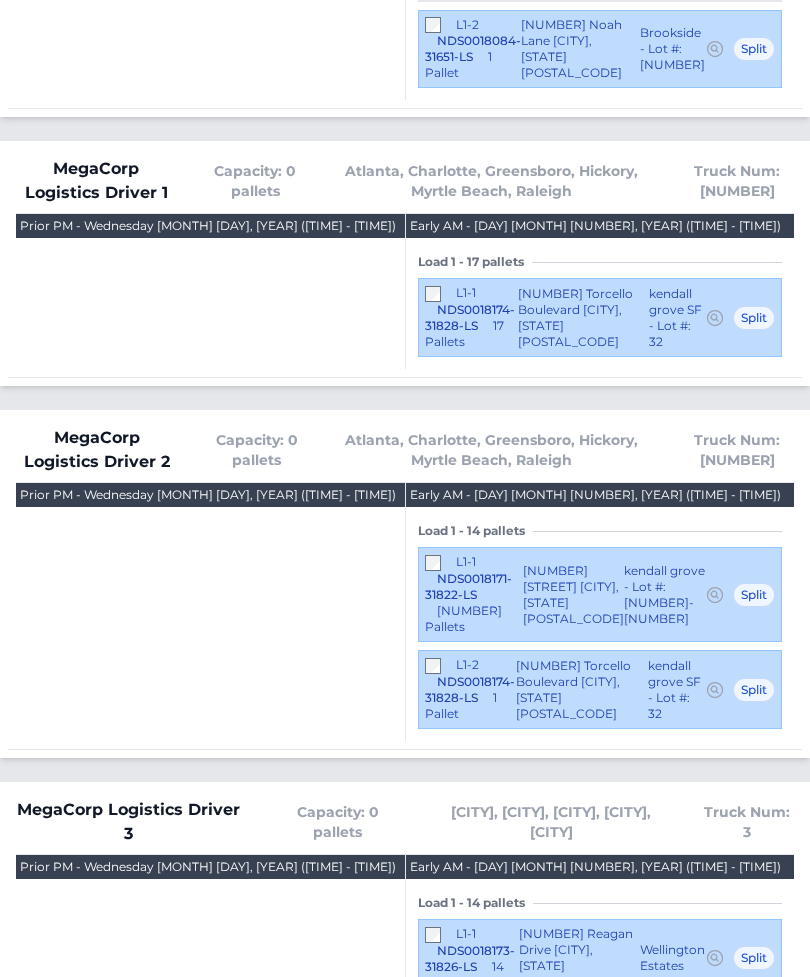 scroll, scrollTop: 5723, scrollLeft: 0, axis: vertical 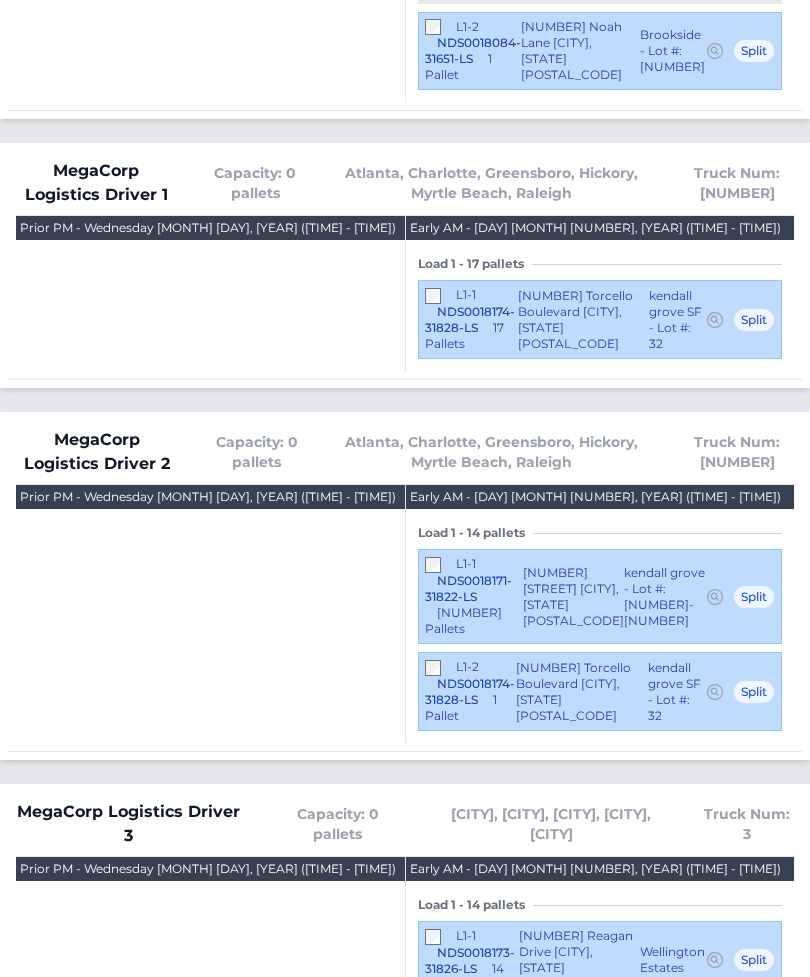 click on "3 Macks Trucking Driver 1 Thomas McCullough
Capacity: 0 pallets
Asheville, Charleston, Charlotte, Greensboro, Greenville, Hickory, Raleigh
Truck Num: 1
Load 1 - 16 pallets" at bounding box center (405, -895) 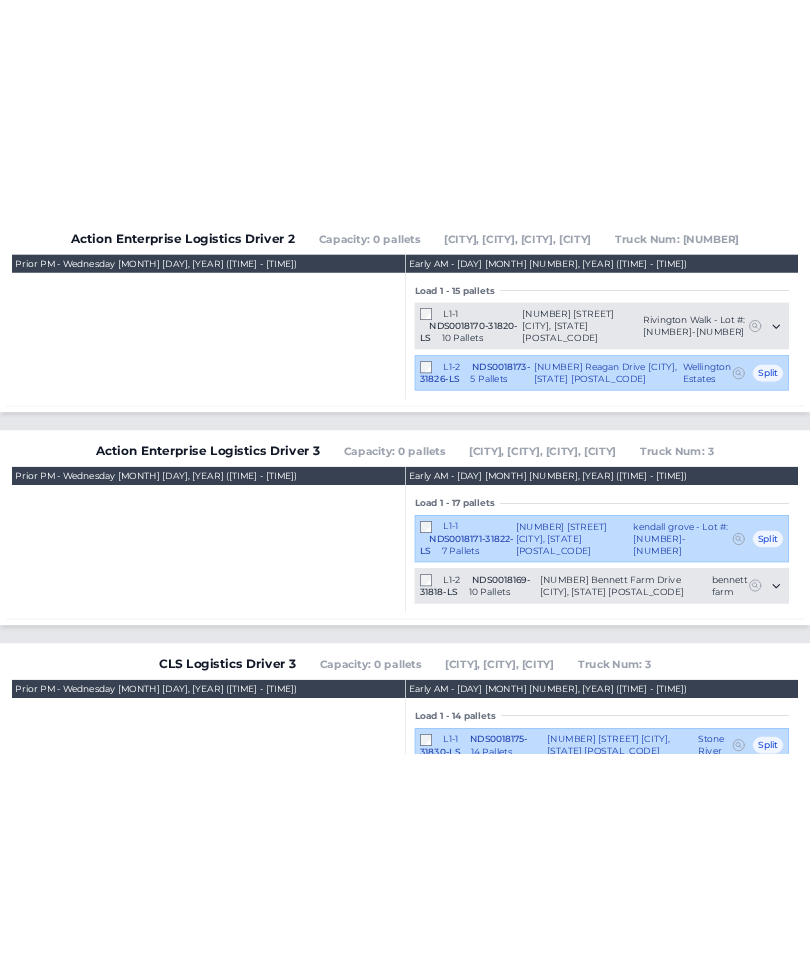 scroll, scrollTop: 1161, scrollLeft: 0, axis: vertical 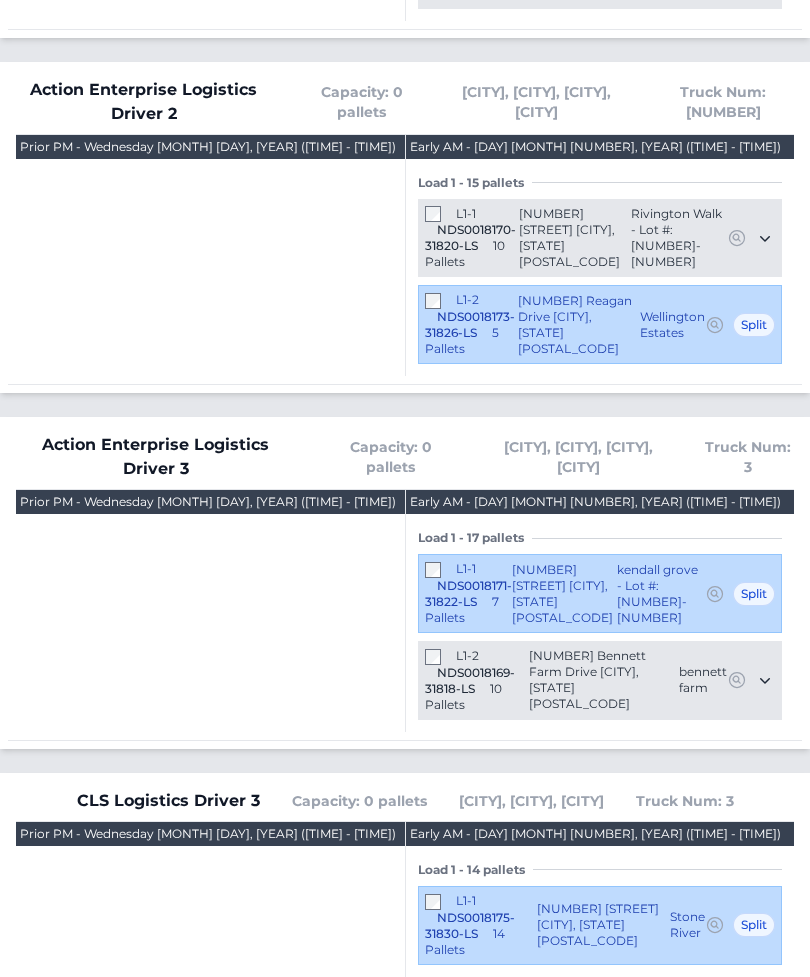 click on "L1-2
NDS0018173-31826-LS
5 Pallets" at bounding box center [471, 324] 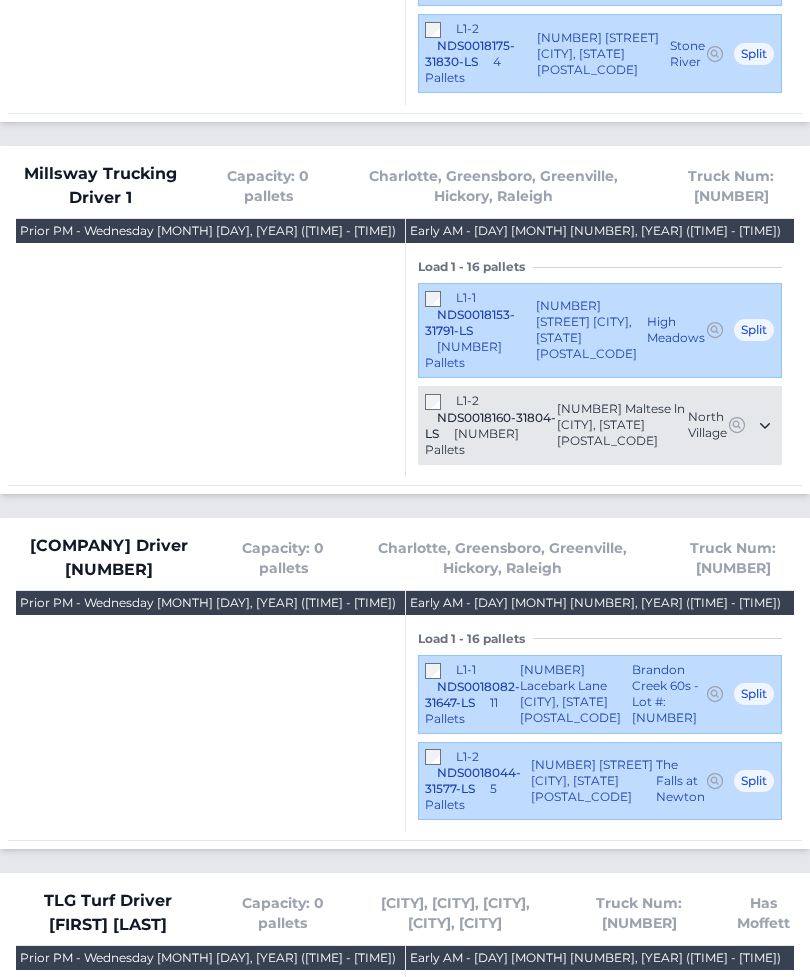 scroll, scrollTop: 8166, scrollLeft: 0, axis: vertical 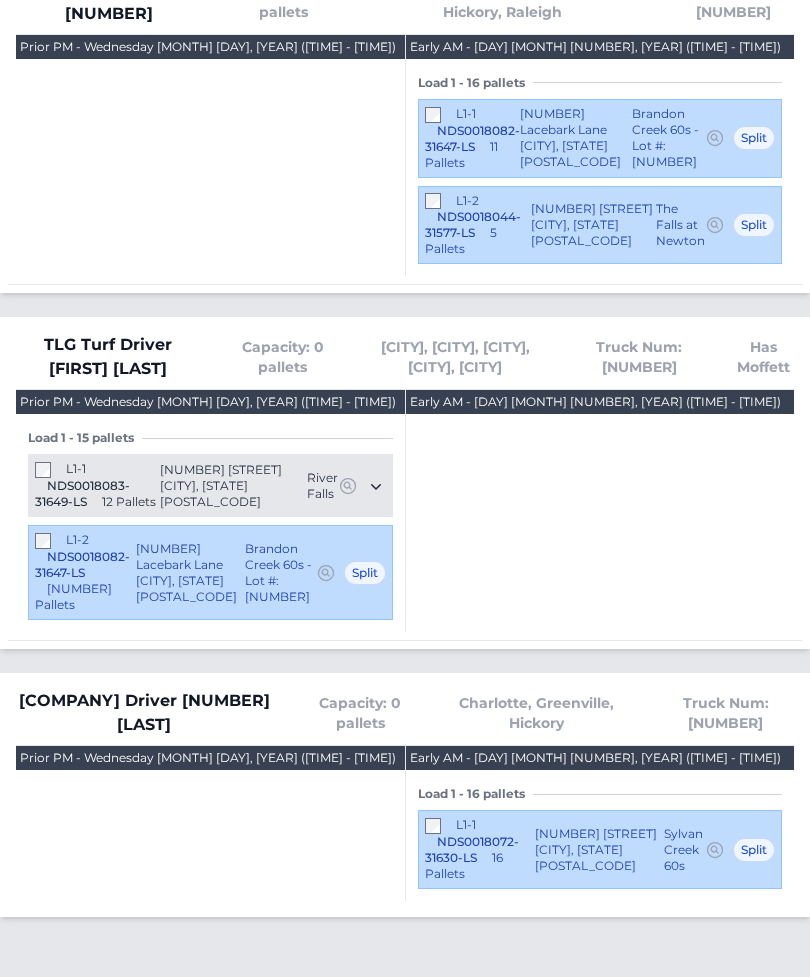 click on "L1-1
NDS0018072-31630-LS
16 Pallets
2888 Atwater Pond Circle Denver,
NC 28037
Sylvan Creek 60s
-                         Lot #: 155
The Loving Companies
26" at bounding box center (600, 849) 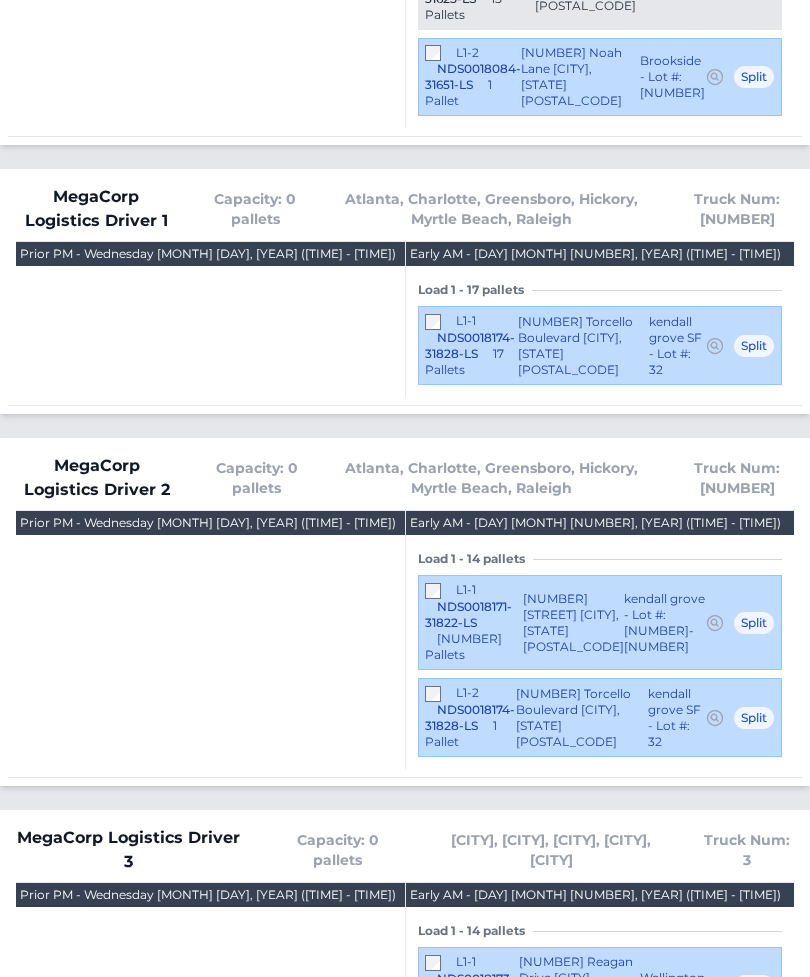 scroll, scrollTop: 5685, scrollLeft: 0, axis: vertical 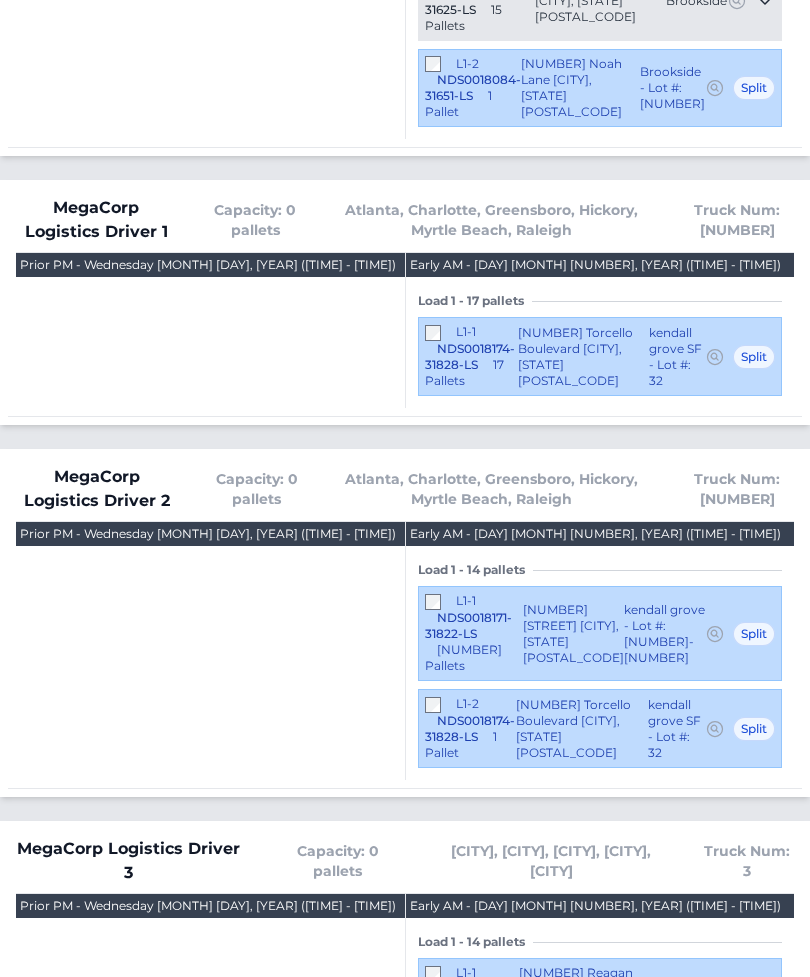 click on "Earth Angel's Trucking Driver 4 Tre' Lynn
Capacity: 0 pallets
Charleston, Charlotte, Columbia, Greensboro, Greenville, Hickory, Myrtle Beach, Raleigh
Truck Num: 4
Has Moffett" at bounding box center (405, -9) 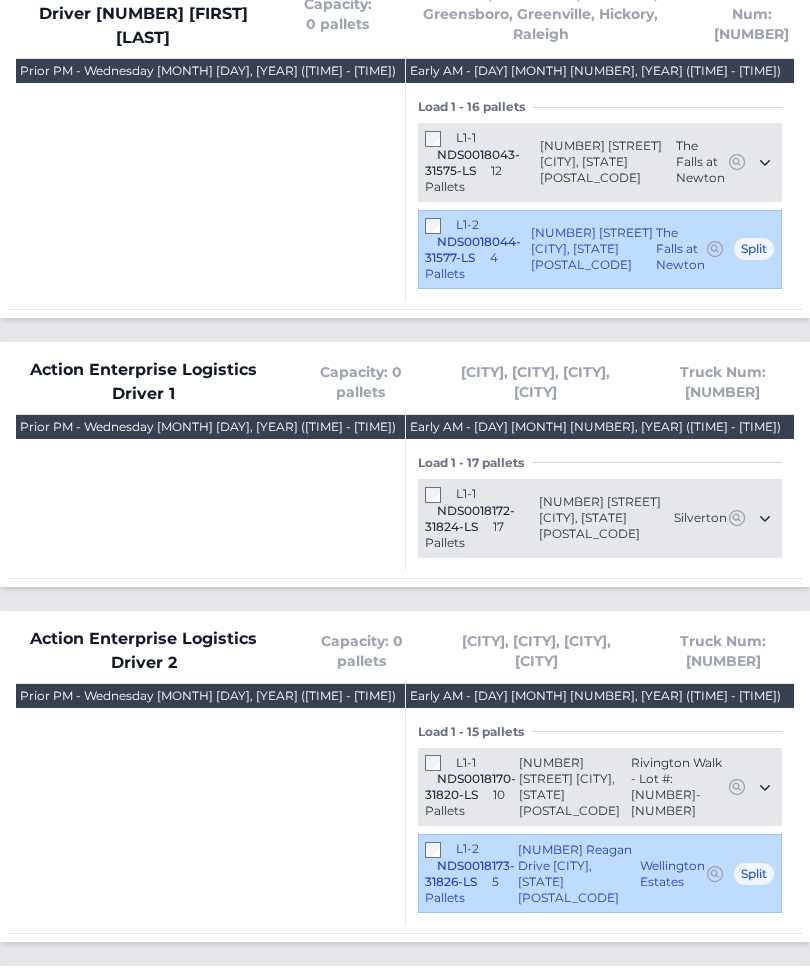 scroll, scrollTop: 0, scrollLeft: 0, axis: both 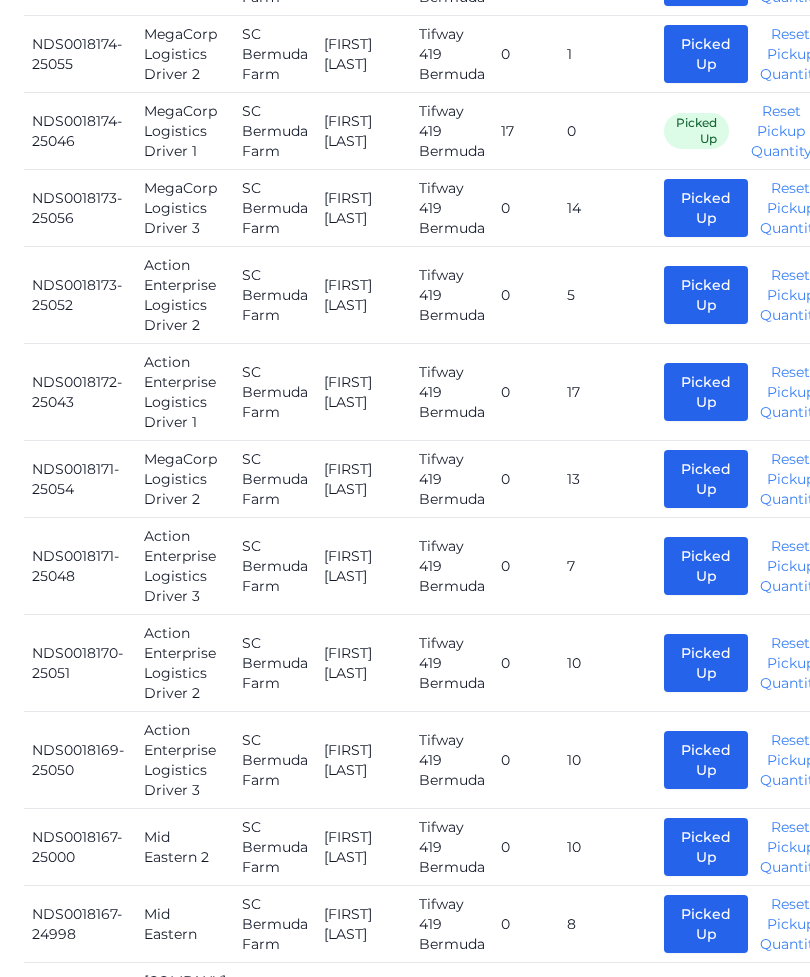 click on "Picked
Up" at bounding box center [706, 479] 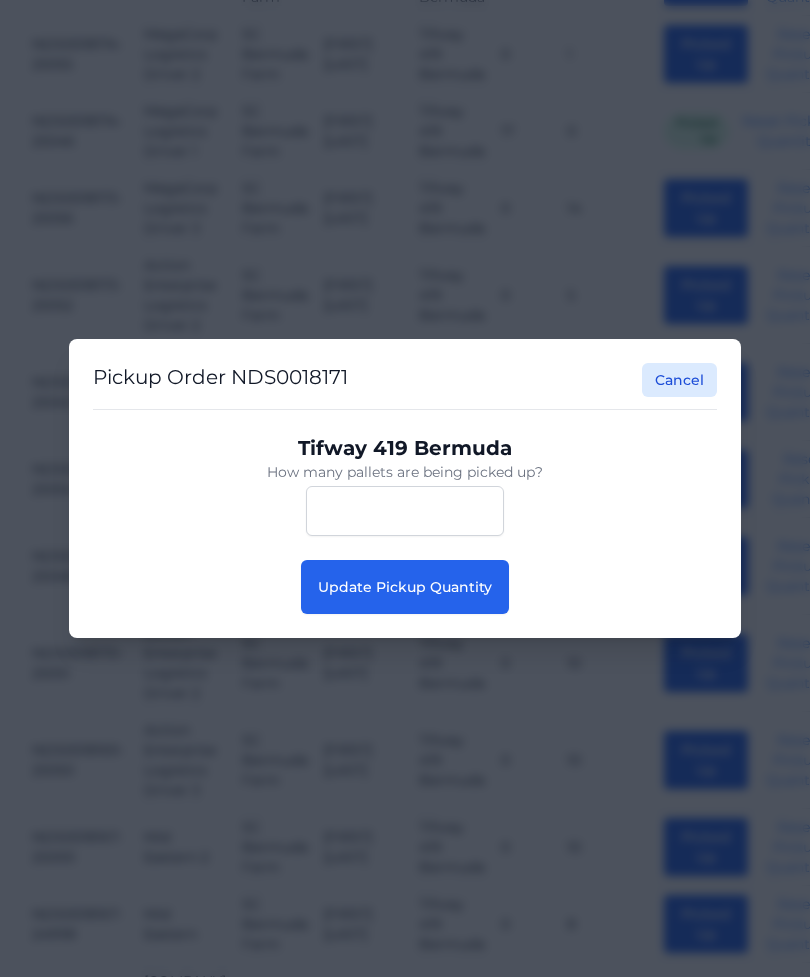 click on "Update Pickup Quantity" at bounding box center (405, 587) 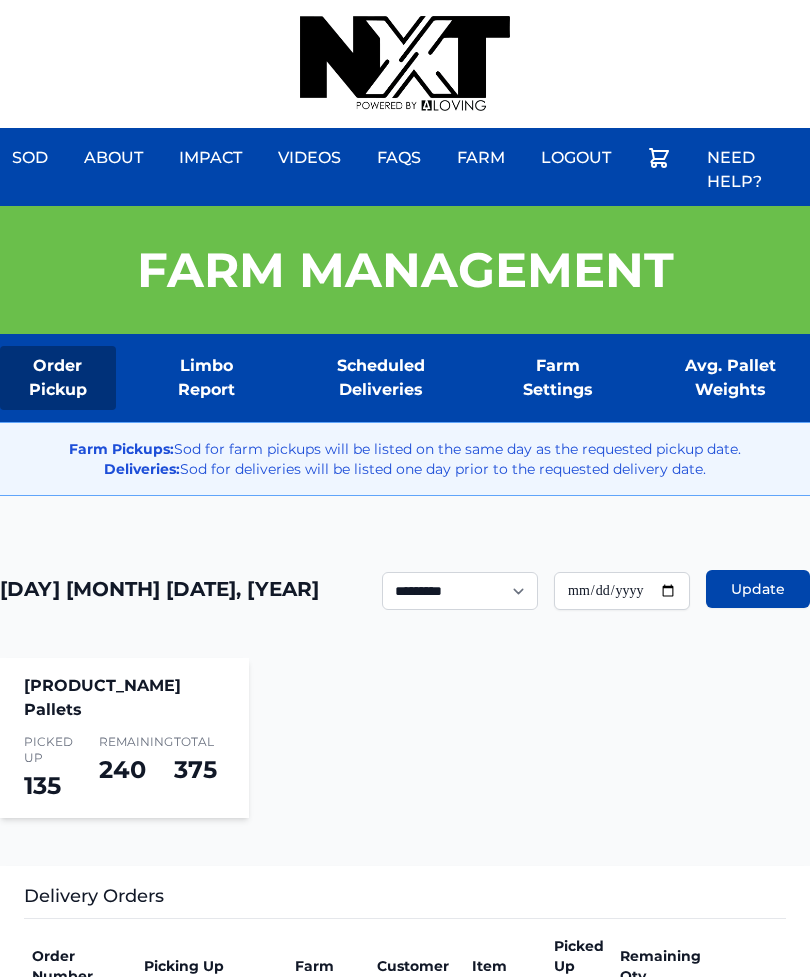 scroll, scrollTop: 0, scrollLeft: 0, axis: both 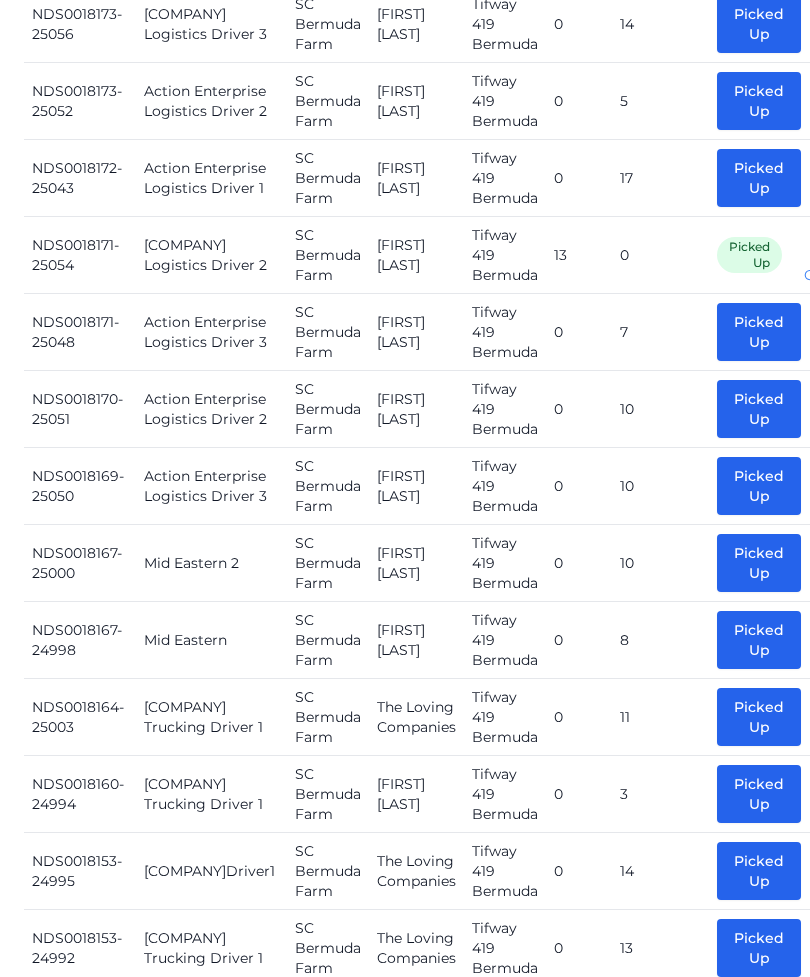 click on "Picked
Up" at bounding box center [759, 486] 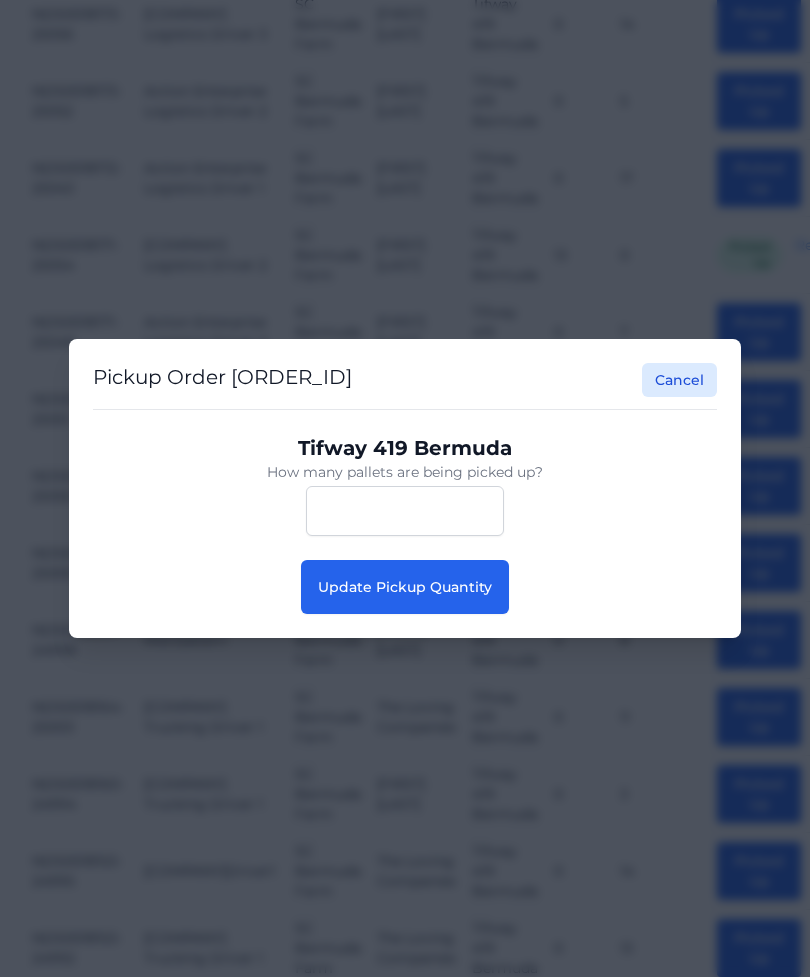 click on "Update Pickup Quantity" at bounding box center (405, 587) 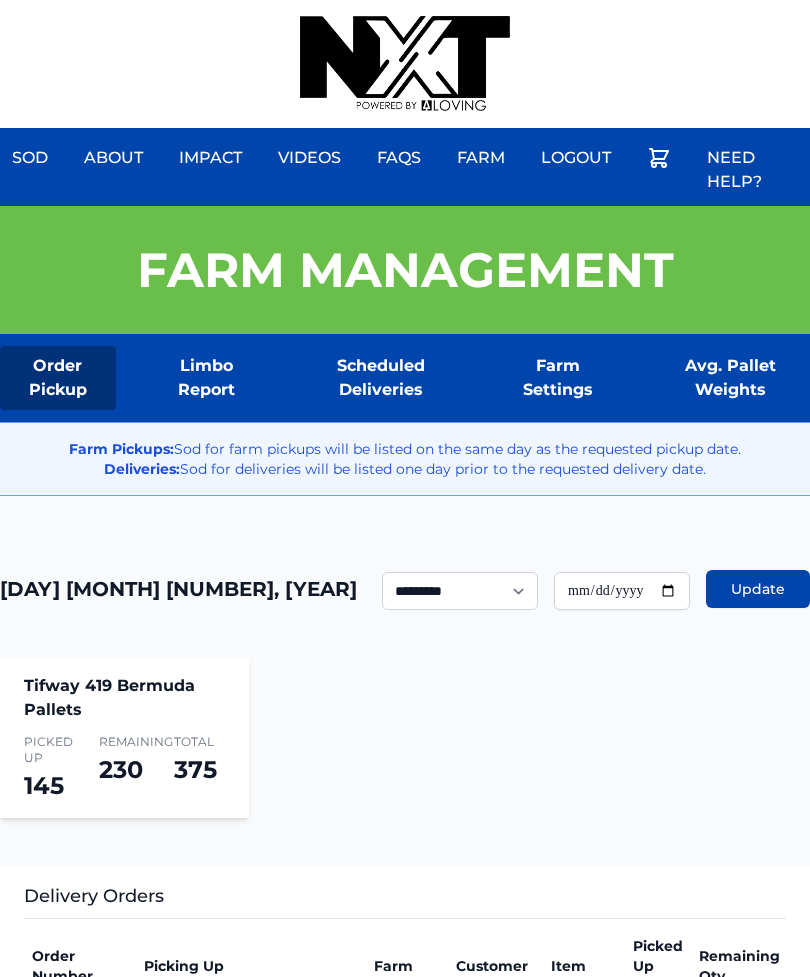 scroll, scrollTop: 0, scrollLeft: 0, axis: both 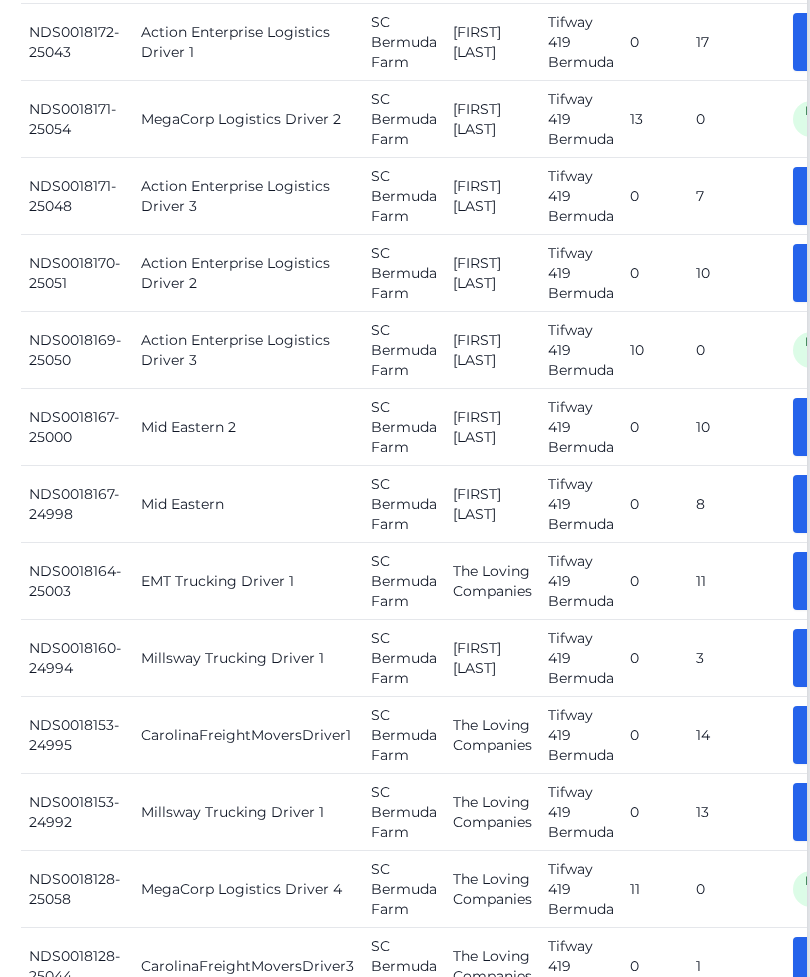 click on "Picked
Up" at bounding box center [835, 273] 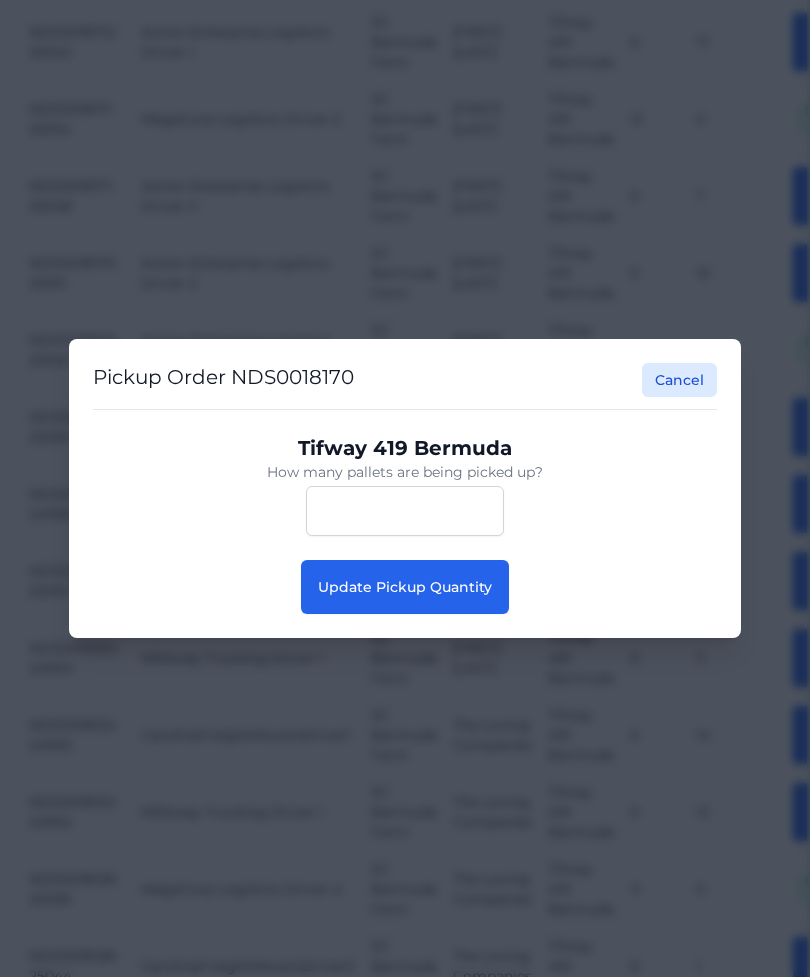 click on "Update Pickup Quantity" at bounding box center [405, 587] 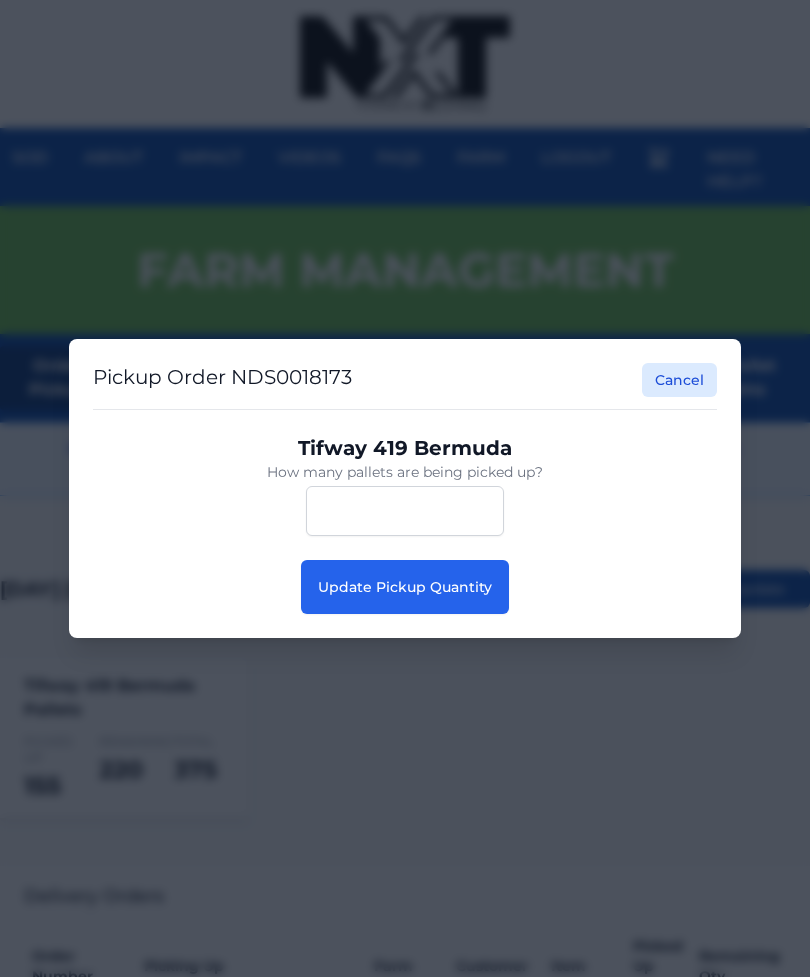 scroll, scrollTop: 1144, scrollLeft: 0, axis: vertical 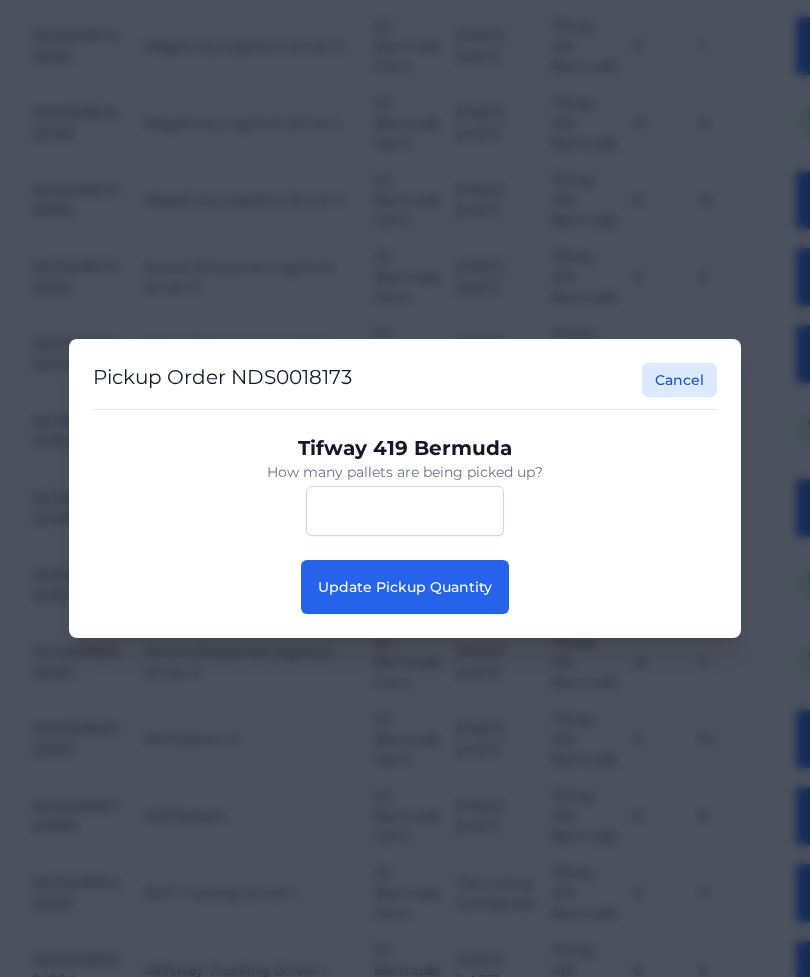 click on "Sod
About
Impact
Videos
FAQs
Need Help?
Farm My Account Logout" at bounding box center (405, 1267) 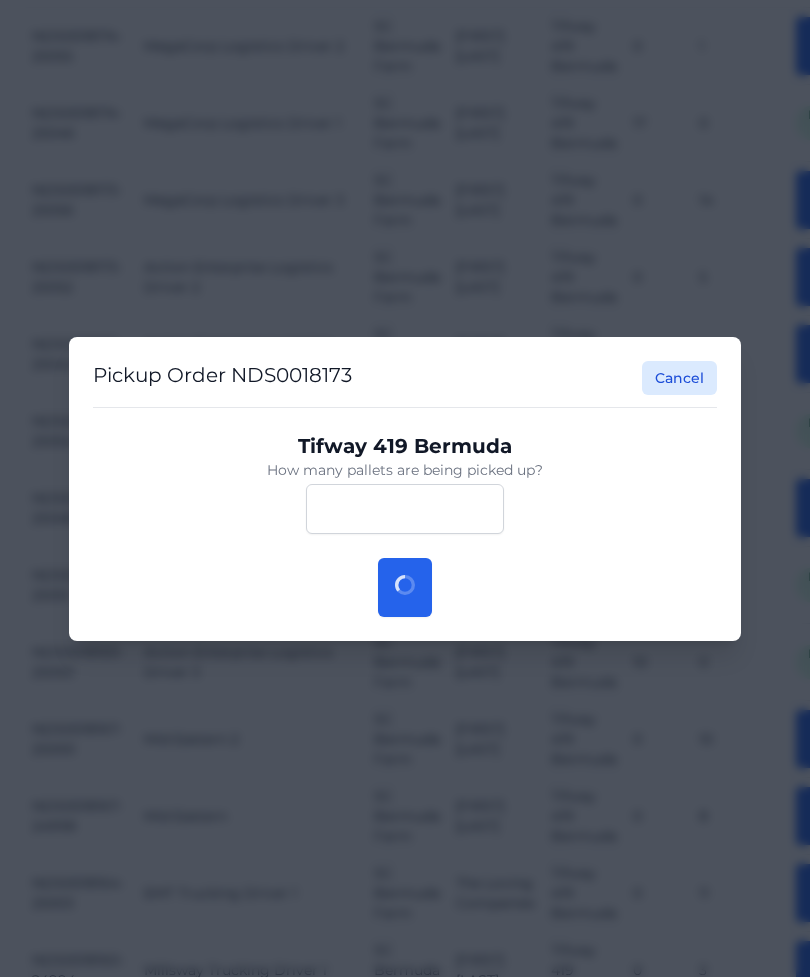 click on "Pickup Order NDS0018173
Cancel
Tifway 419 Bermuda
How many pallets are being picked up?
*
Update Pickup Quantity" at bounding box center [405, 488] 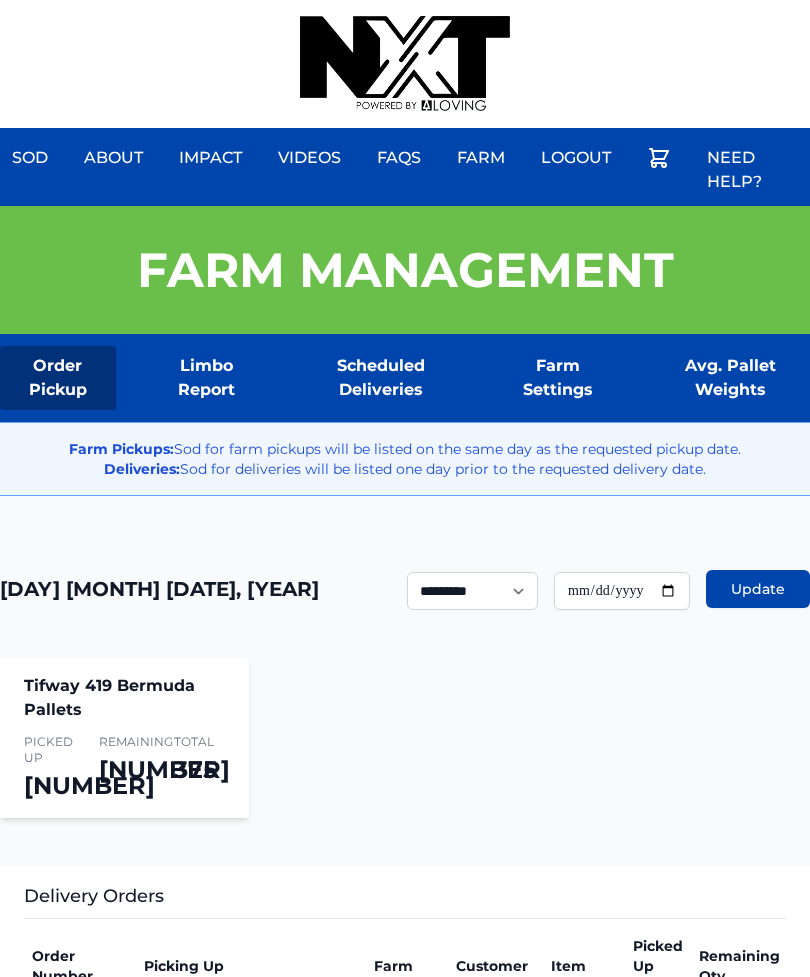 scroll, scrollTop: 0, scrollLeft: 0, axis: both 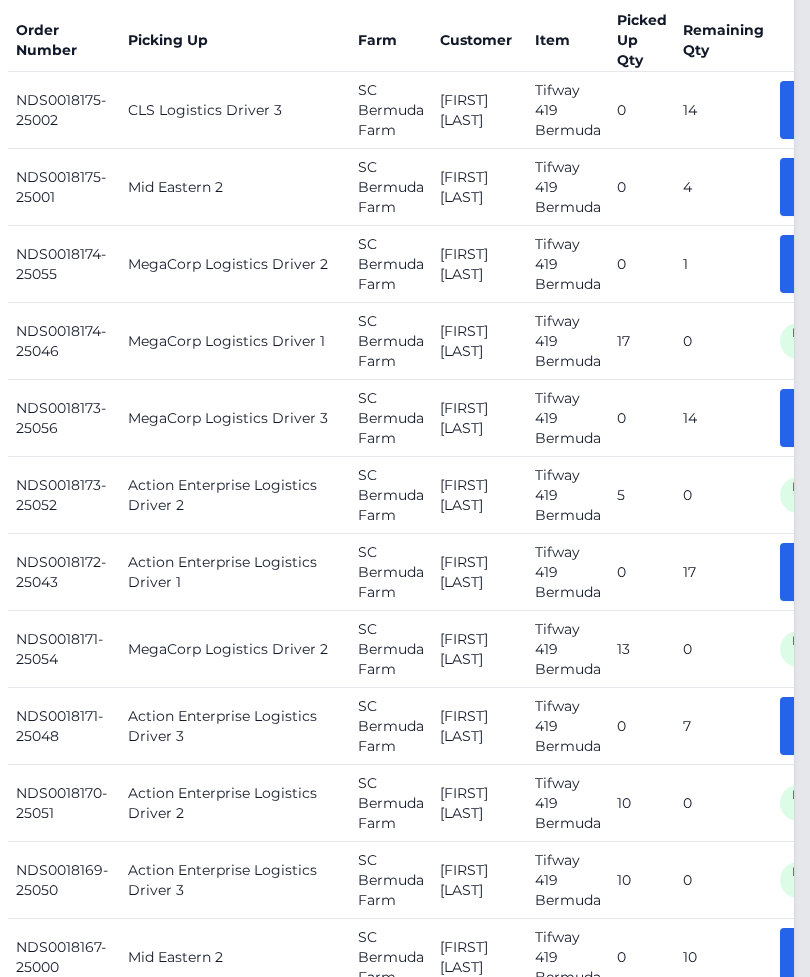 click on "Picked
Up" at bounding box center [822, 419] 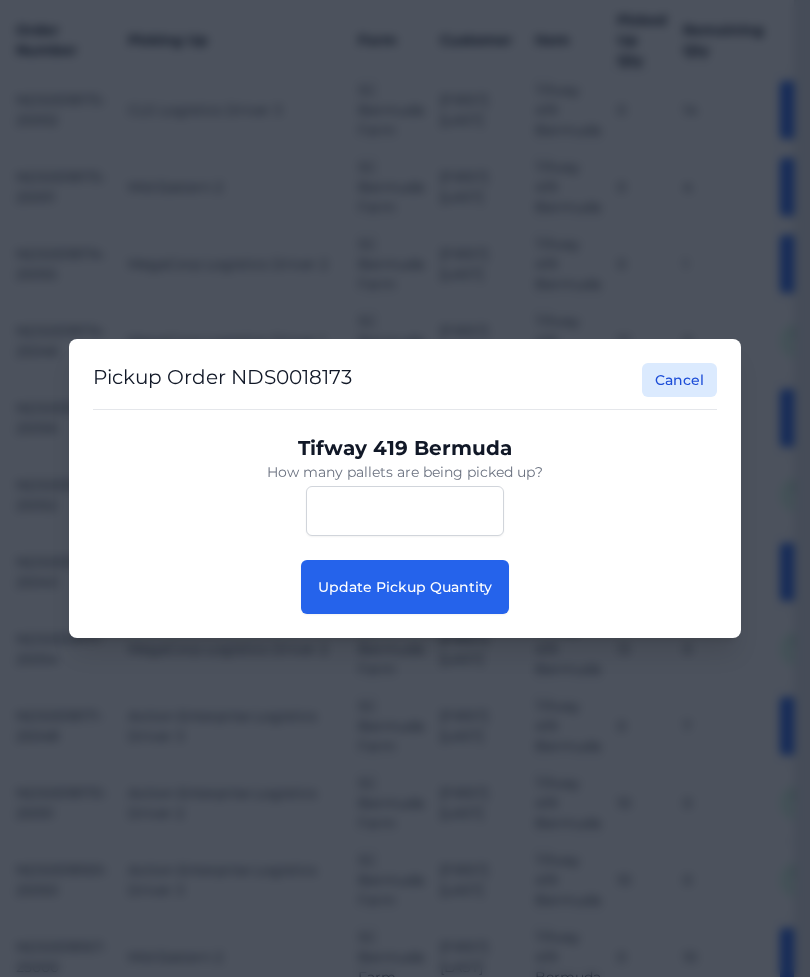 click on "Update Pickup Quantity" at bounding box center (405, 587) 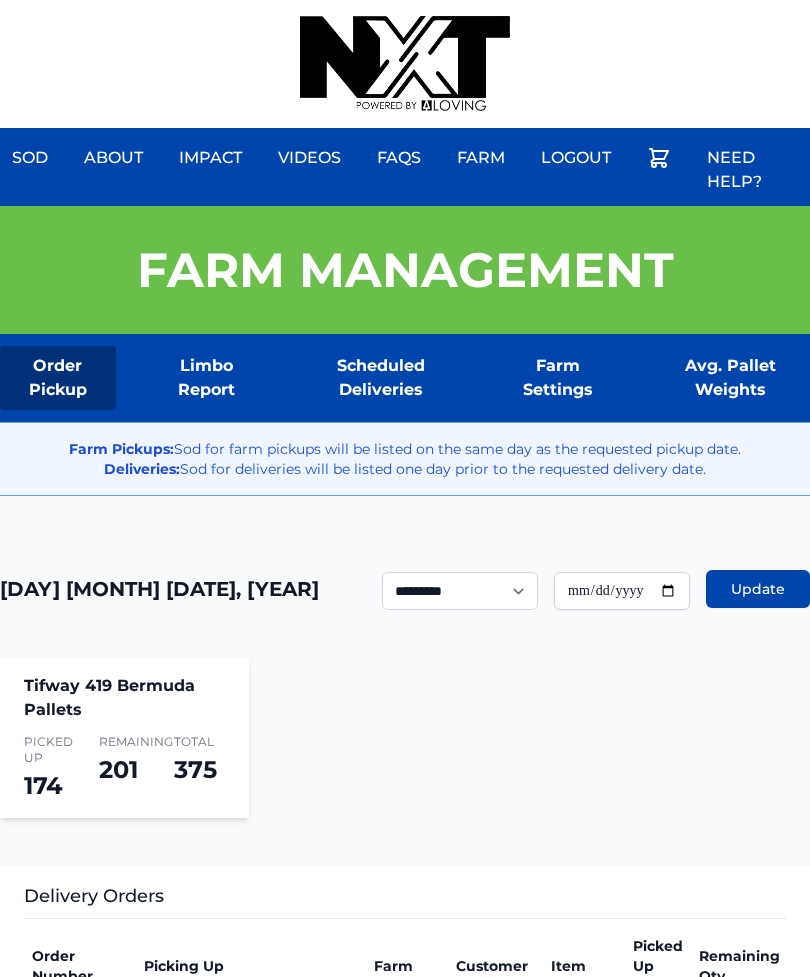 scroll, scrollTop: 0, scrollLeft: 0, axis: both 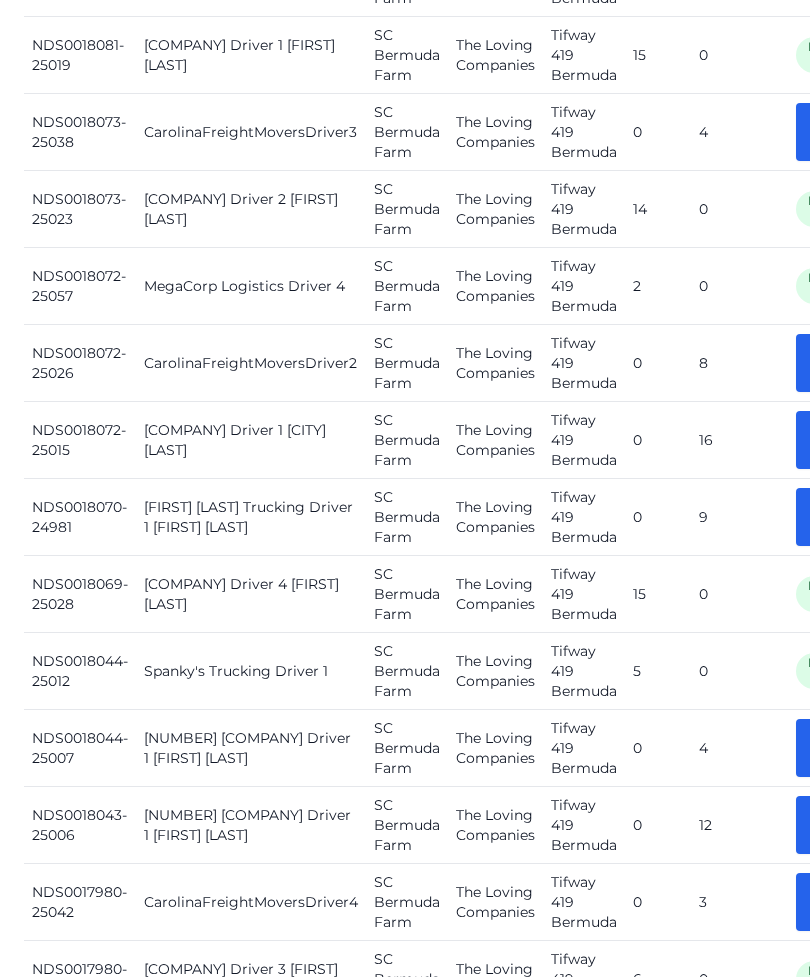 click on "Picked
Up" at bounding box center [838, 440] 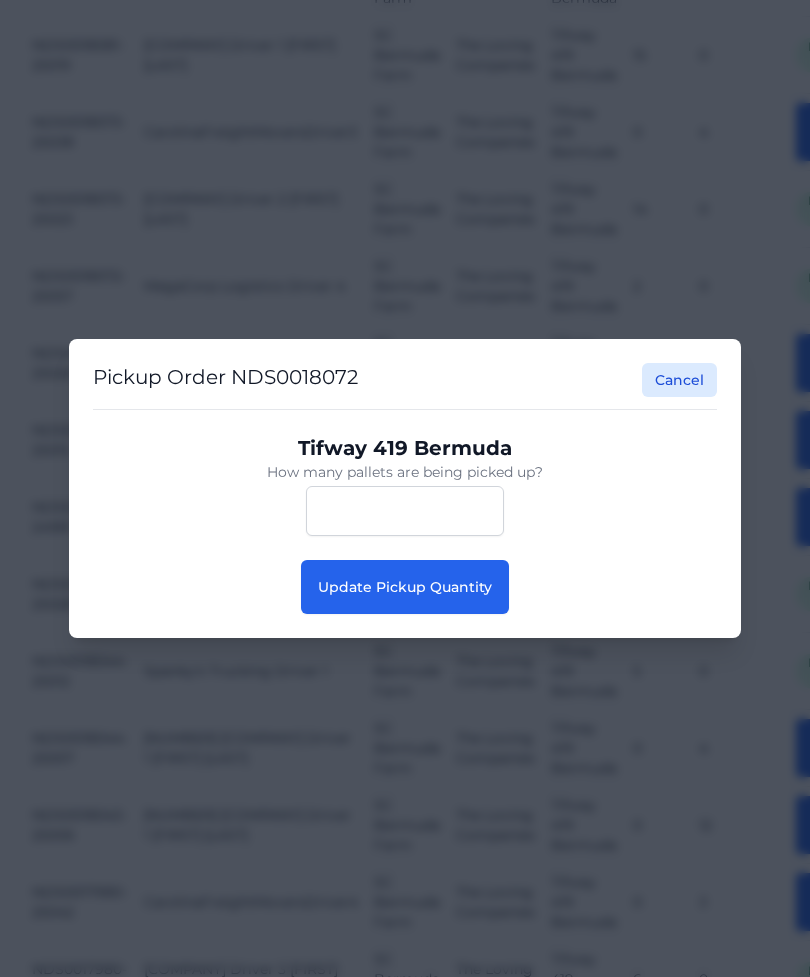 click on "Update Pickup Quantity" at bounding box center (405, 587) 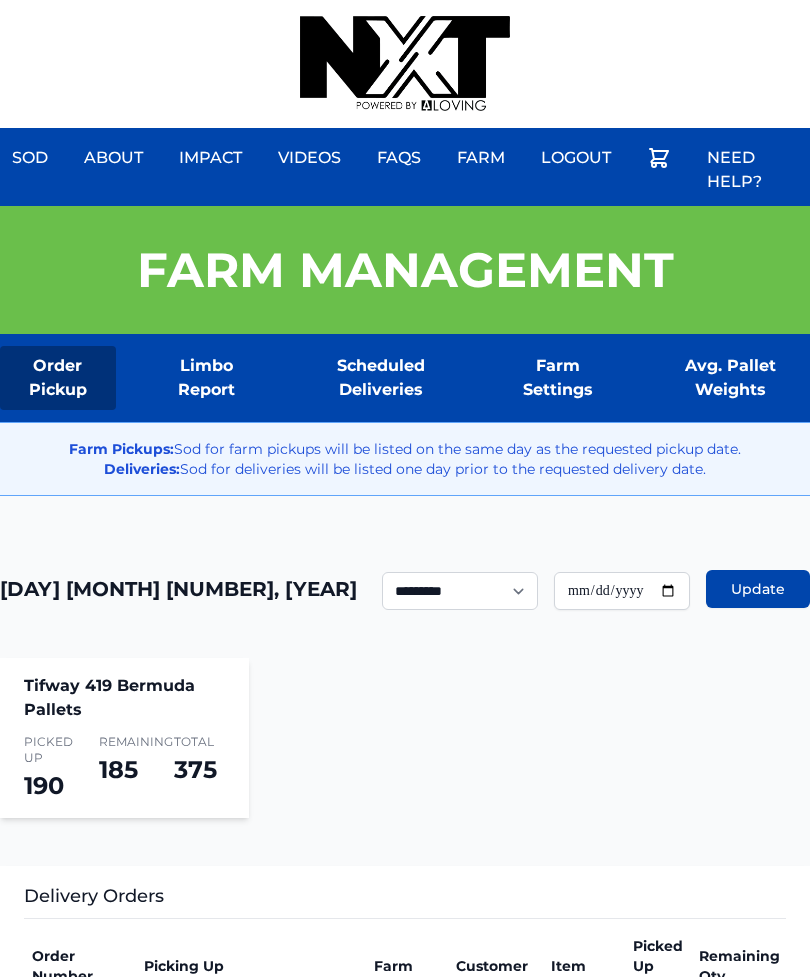 scroll, scrollTop: 0, scrollLeft: 0, axis: both 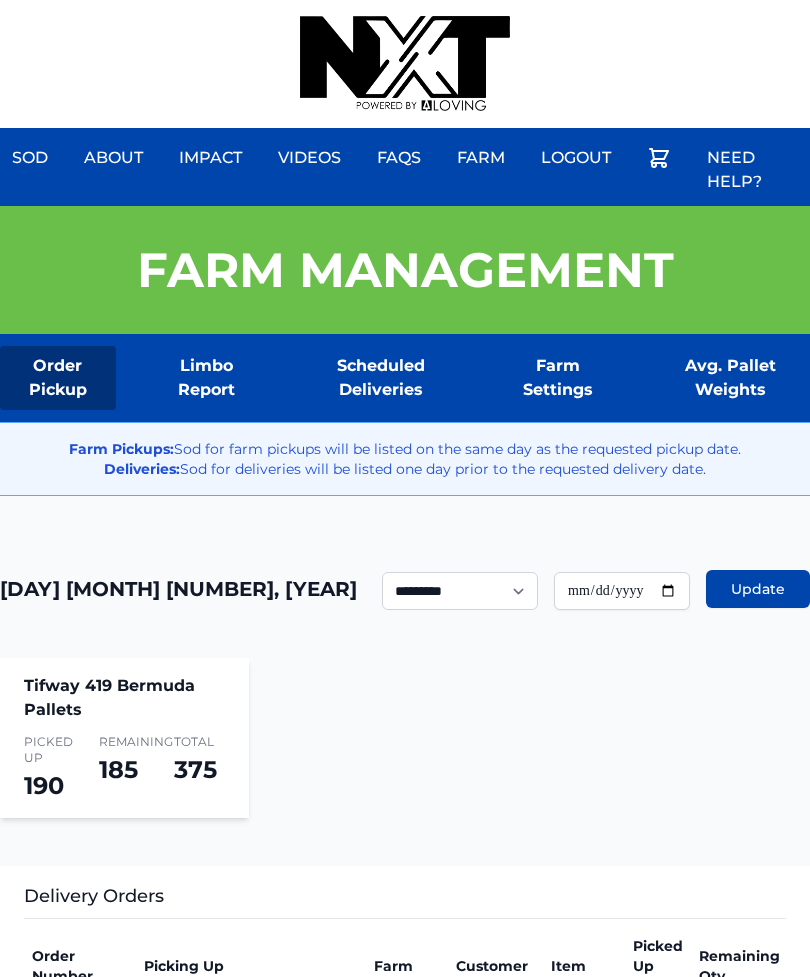click at bounding box center (405, 64) 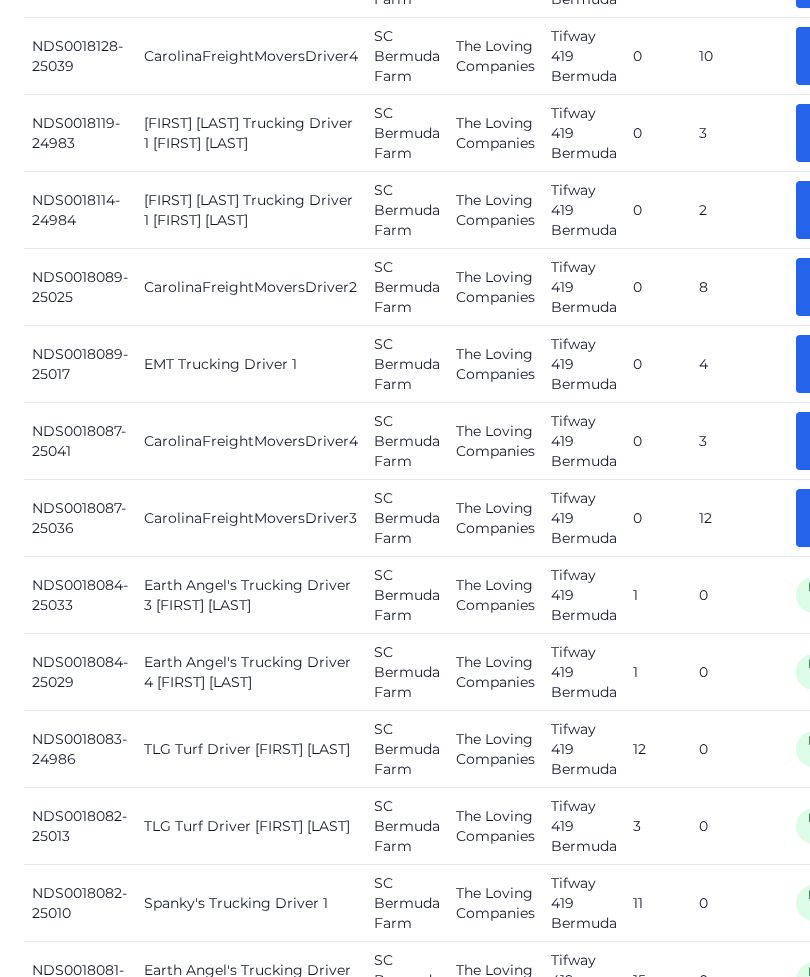 scroll, scrollTop: 2436, scrollLeft: 0, axis: vertical 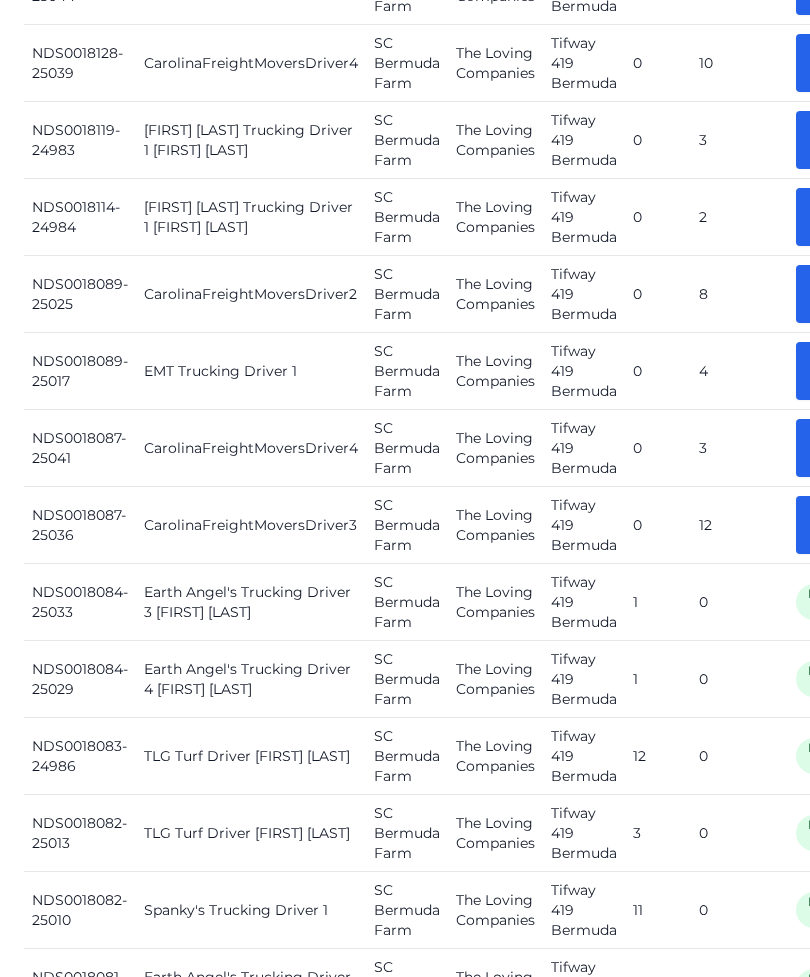 click on "Picked
Up" at bounding box center (838, 294) 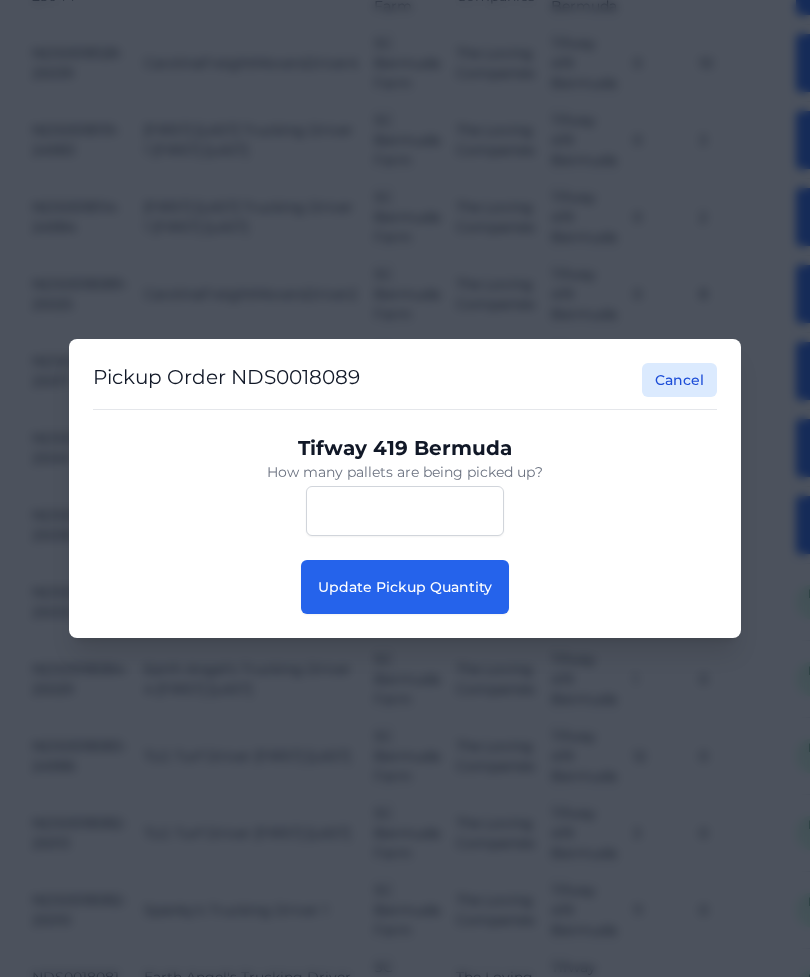 click on "Update Pickup Quantity" at bounding box center (405, 587) 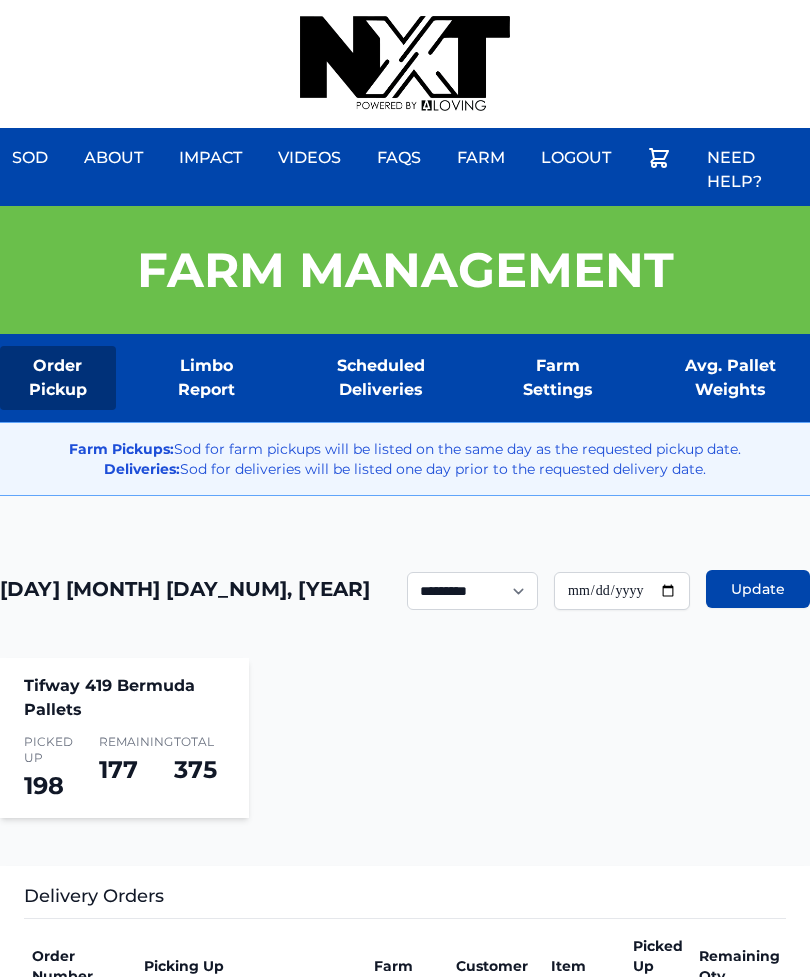 scroll, scrollTop: 442, scrollLeft: -124, axis: both 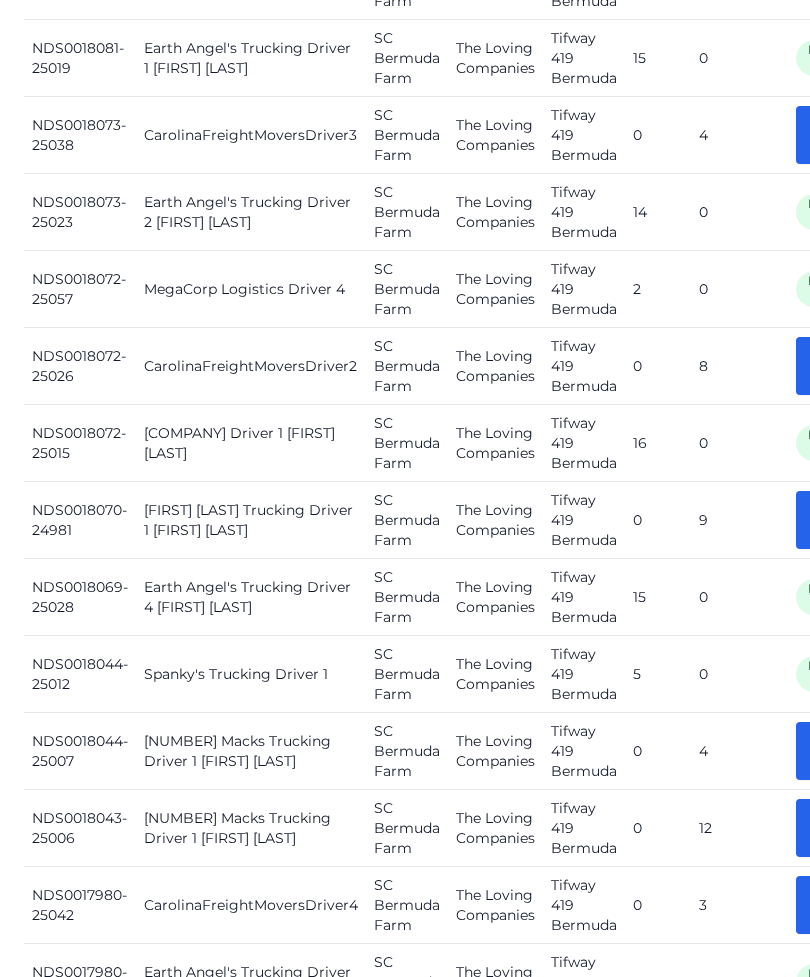 click on "Picked
Up" at bounding box center [838, 367] 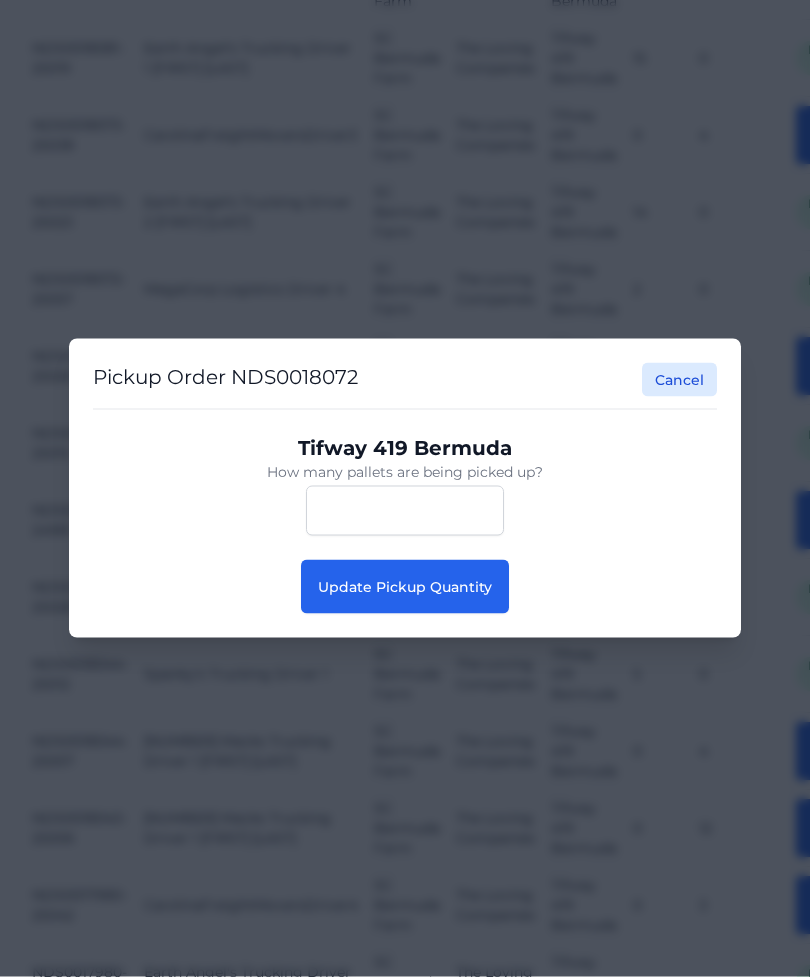 scroll, scrollTop: 3365, scrollLeft: 0, axis: vertical 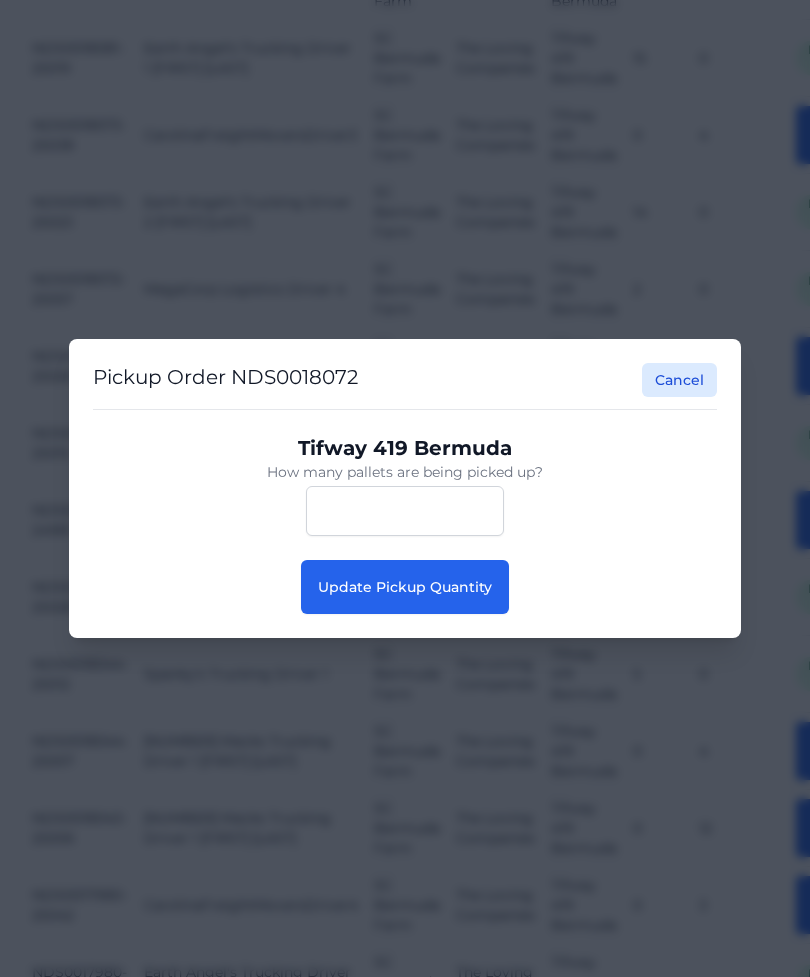 click on "Update Pickup Quantity" at bounding box center (405, 587) 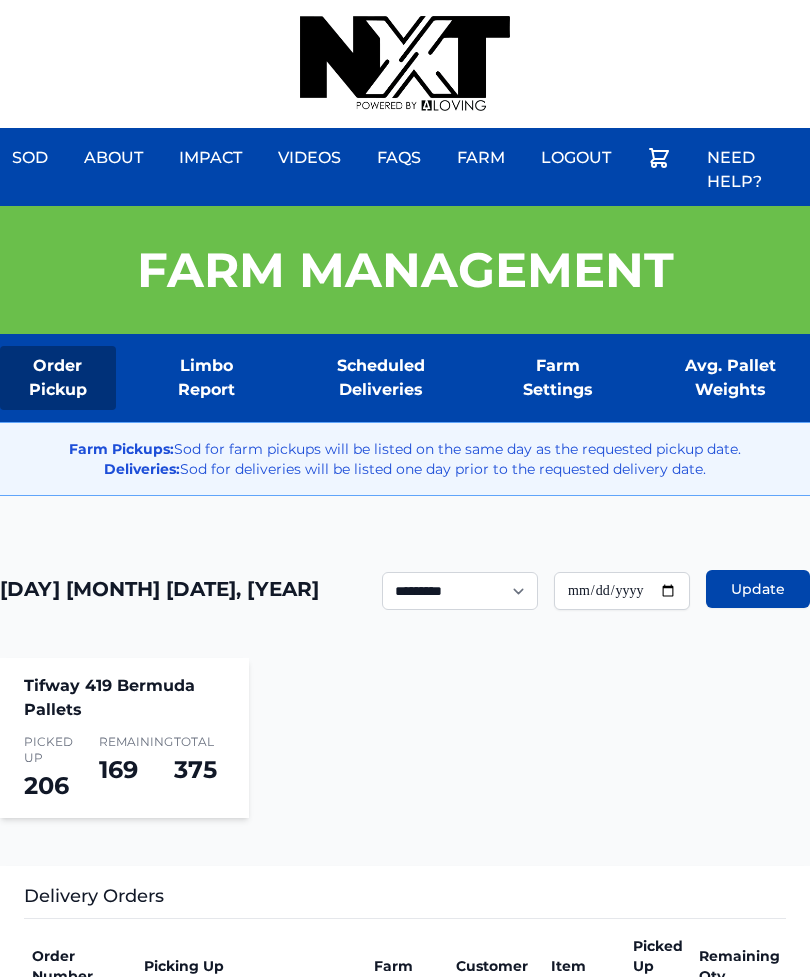 scroll, scrollTop: 0, scrollLeft: 0, axis: both 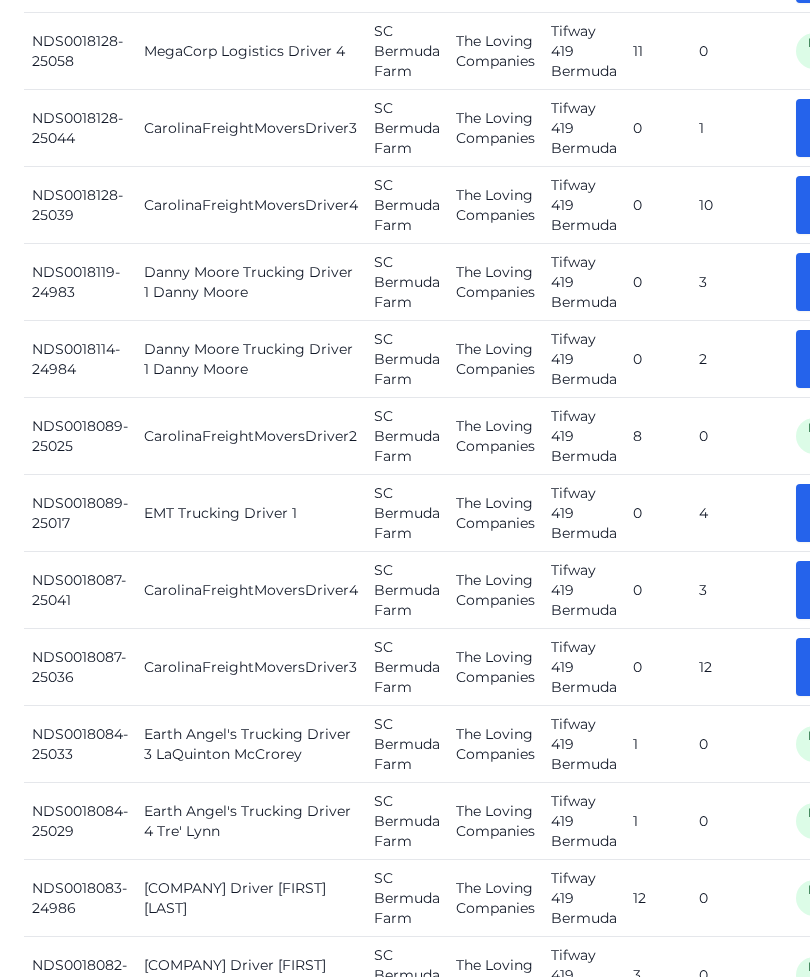 click on "13" at bounding box center (739, -26) 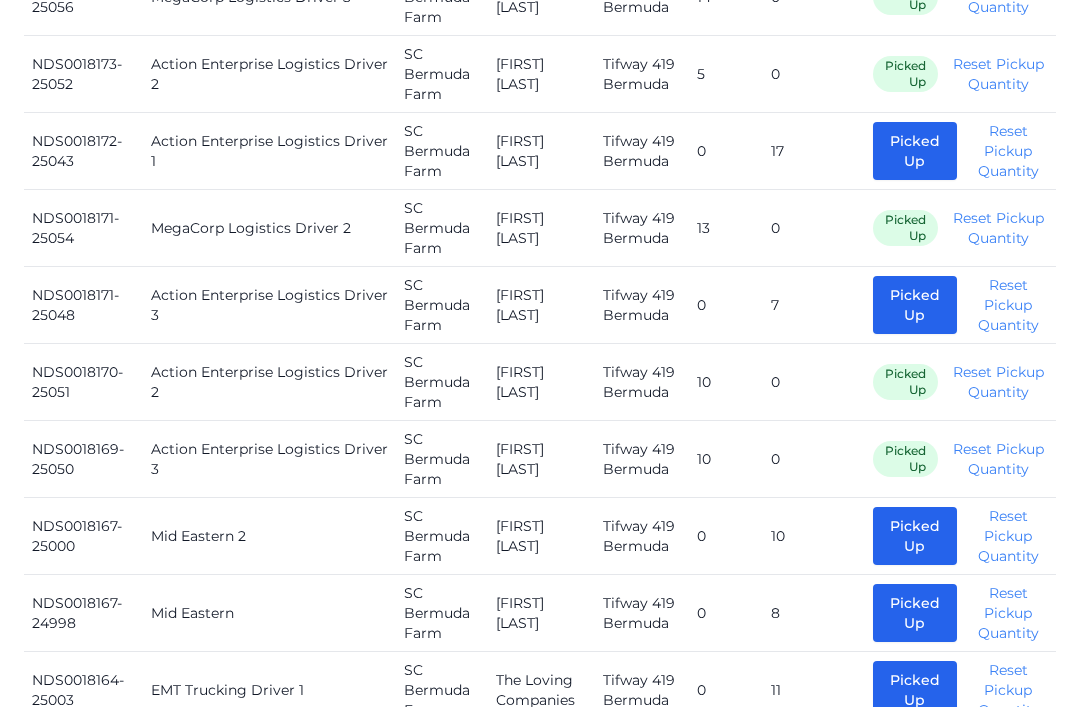 scroll, scrollTop: 1246, scrollLeft: 0, axis: vertical 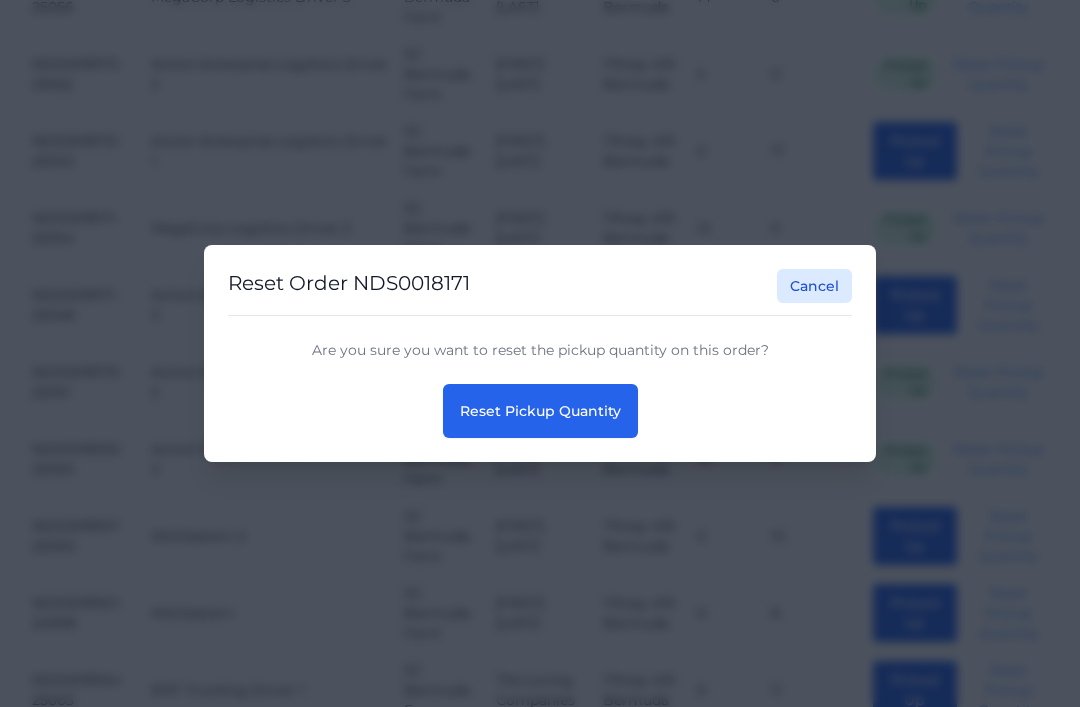 click on "Reset Pickup Quantity" at bounding box center (540, 411) 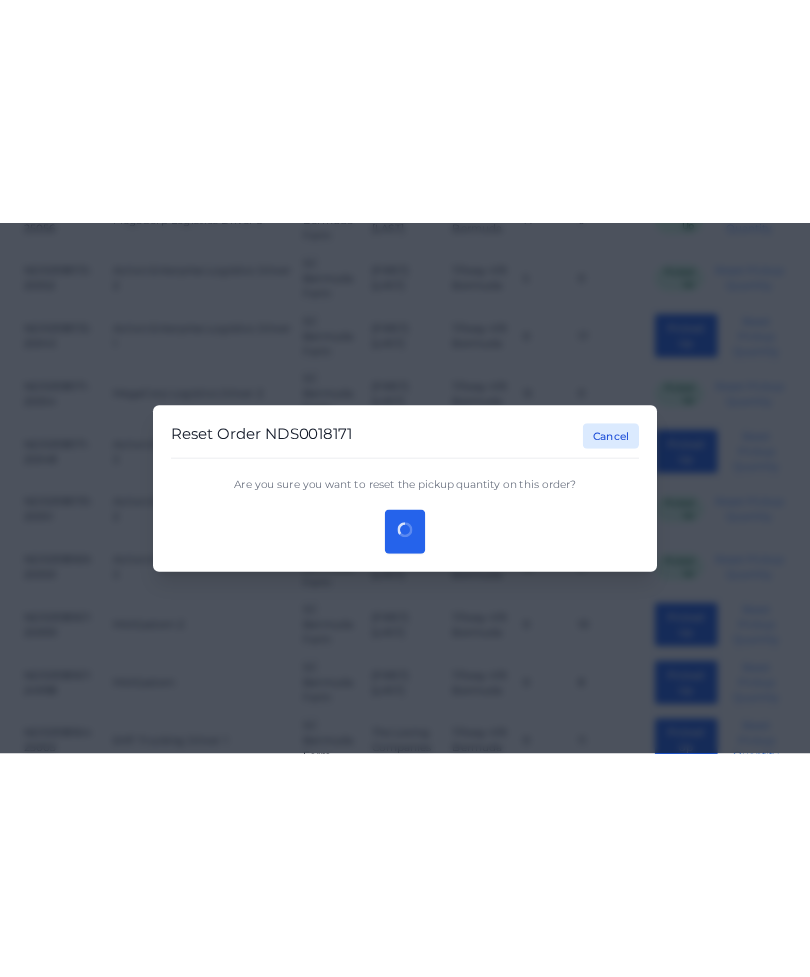 scroll, scrollTop: 1212, scrollLeft: 5, axis: both 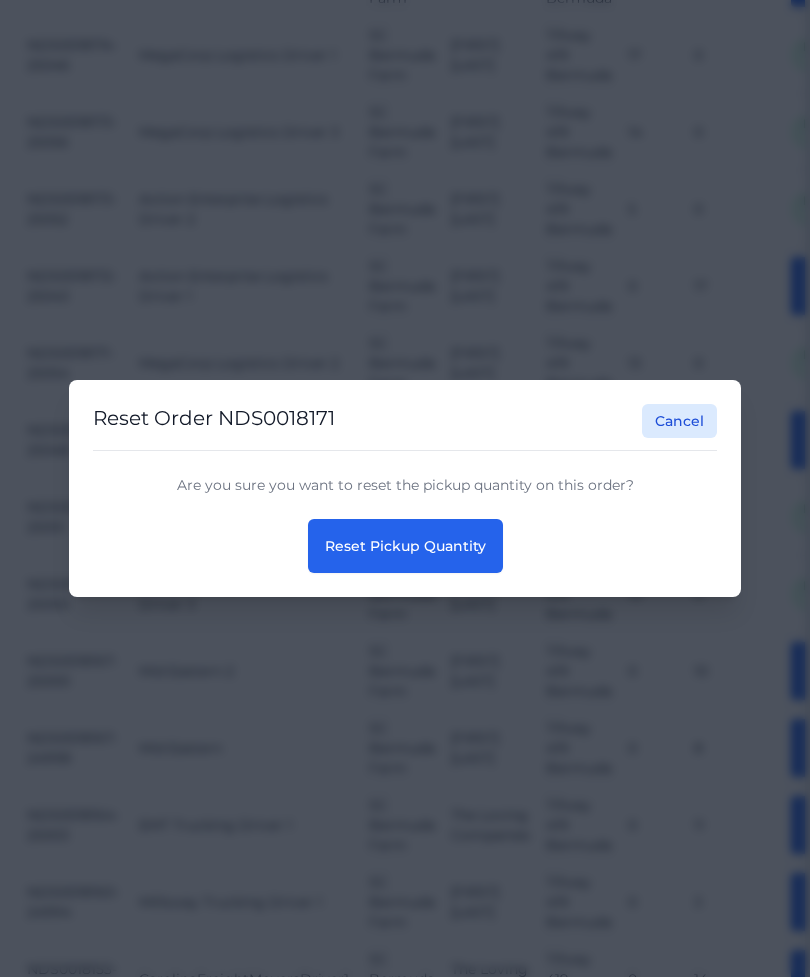 click on "Reset Pickup Quantity" at bounding box center [405, 546] 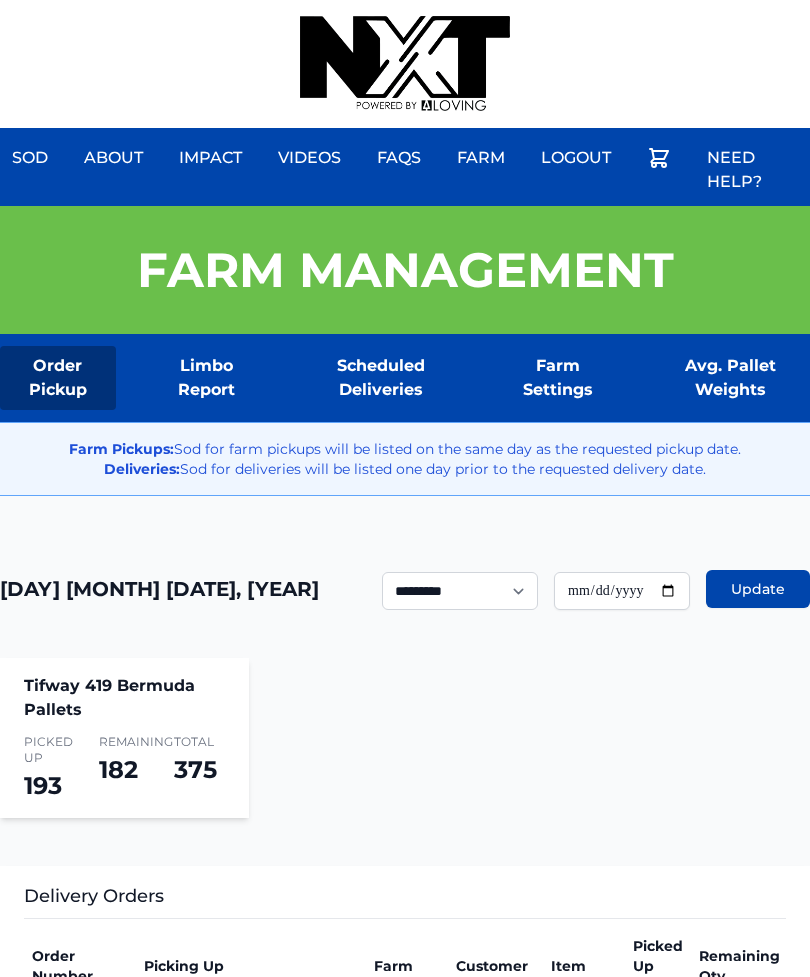 scroll, scrollTop: 0, scrollLeft: 0, axis: both 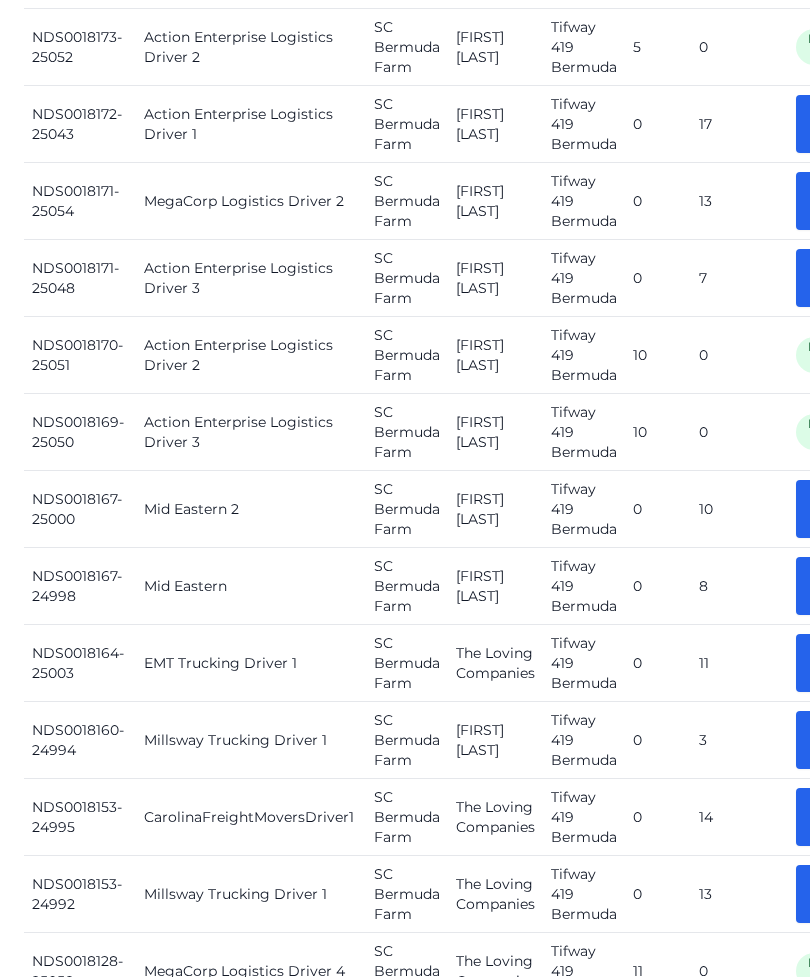 click on "Picked
Up" at bounding box center (838, 278) 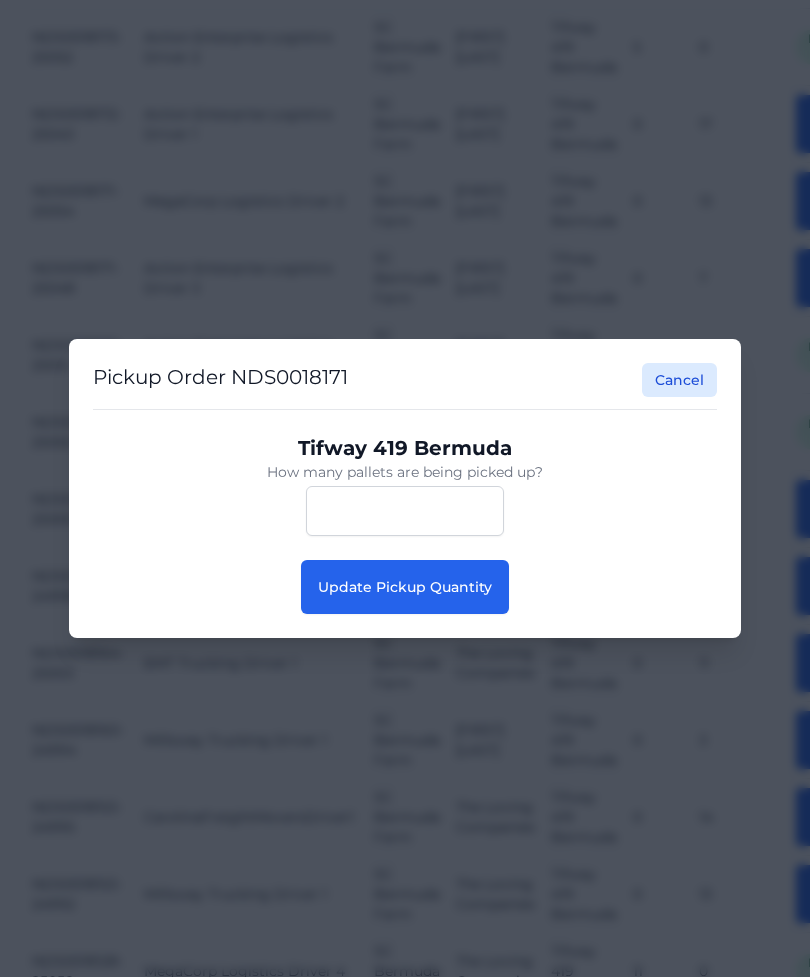 click on "Cancel" at bounding box center (679, 380) 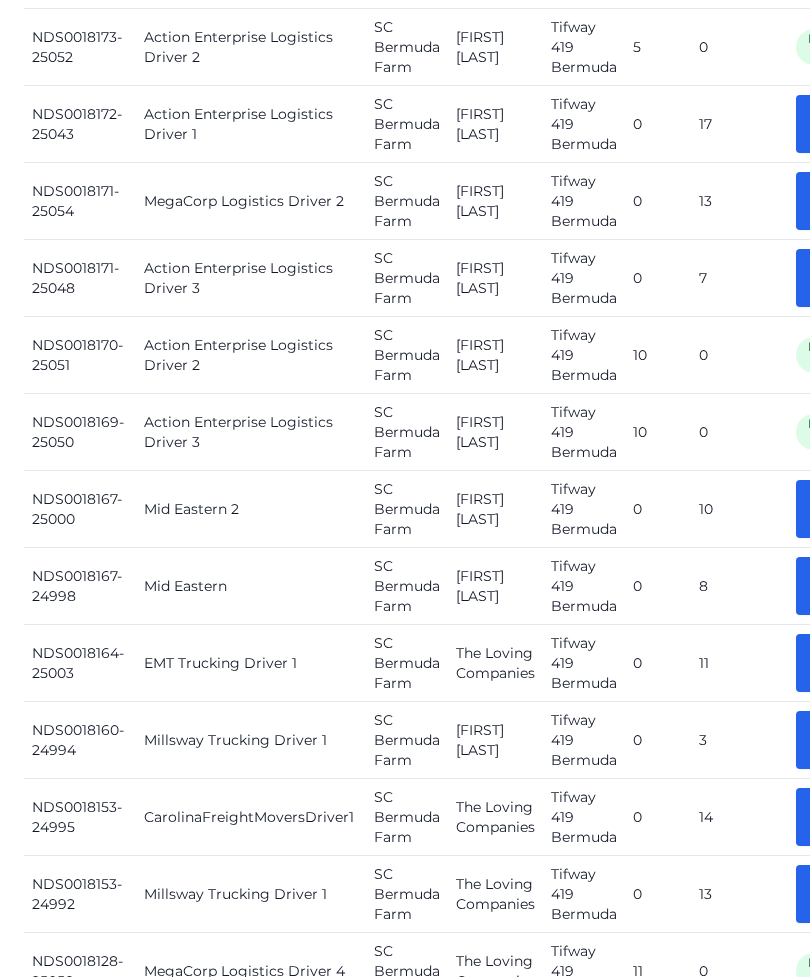 click on "Picked
Up" at bounding box center (838, 278) 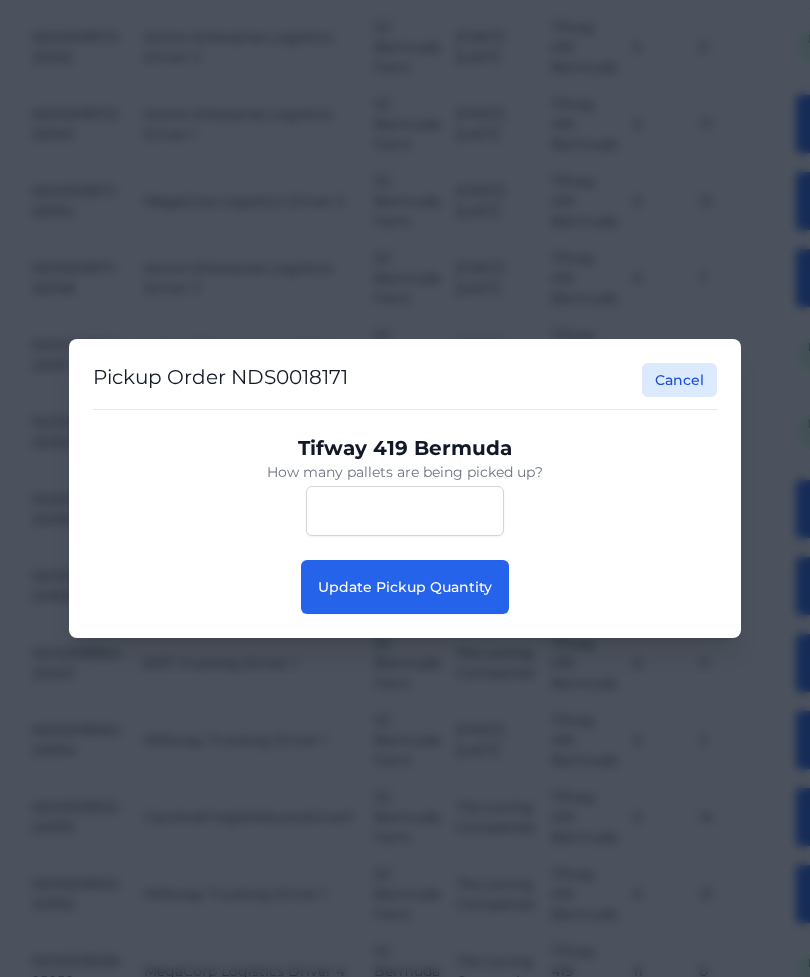 click on "Update Pickup Quantity" at bounding box center [405, 587] 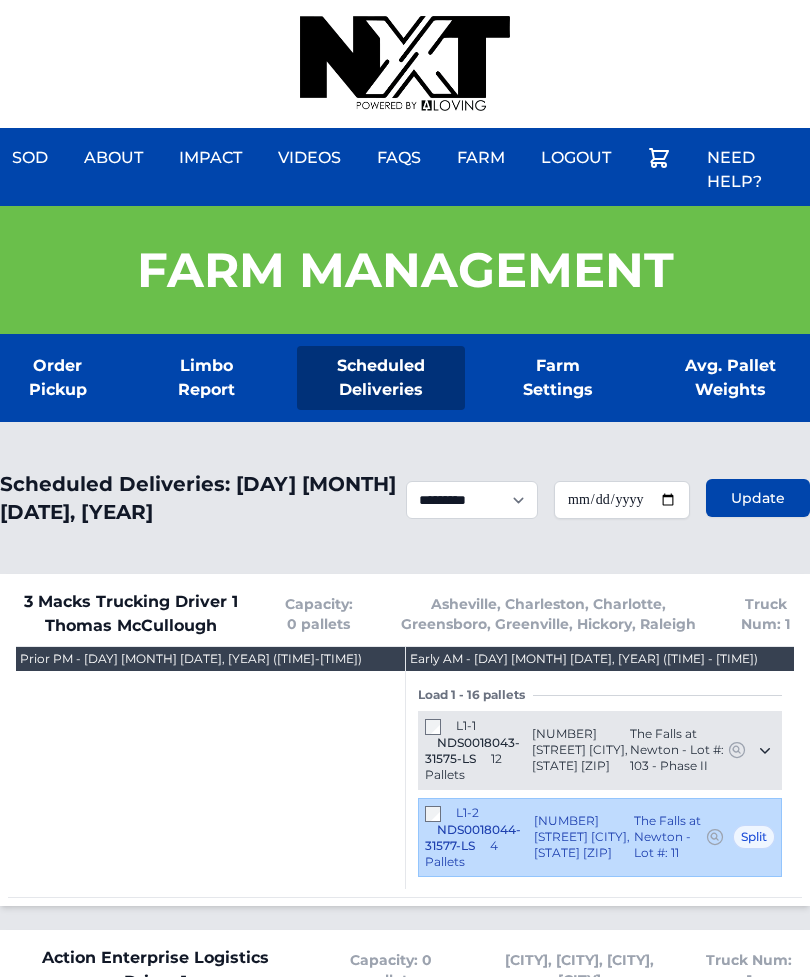 scroll, scrollTop: 0, scrollLeft: 0, axis: both 